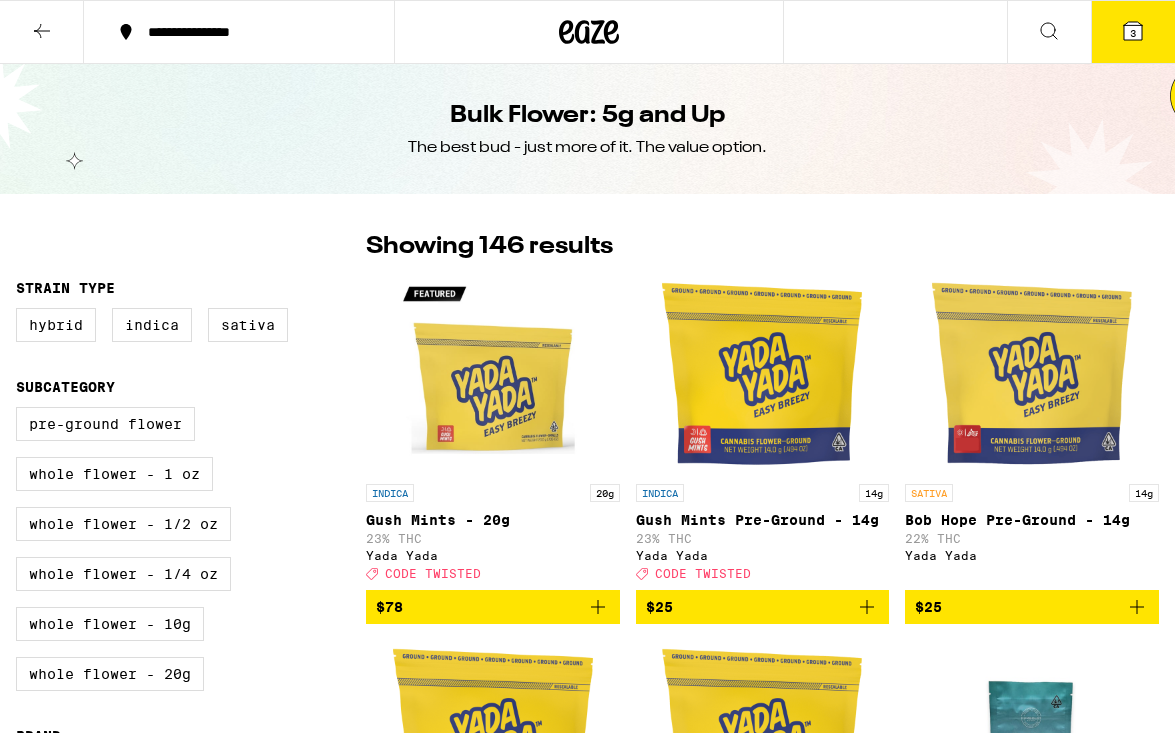 scroll, scrollTop: 0, scrollLeft: 0, axis: both 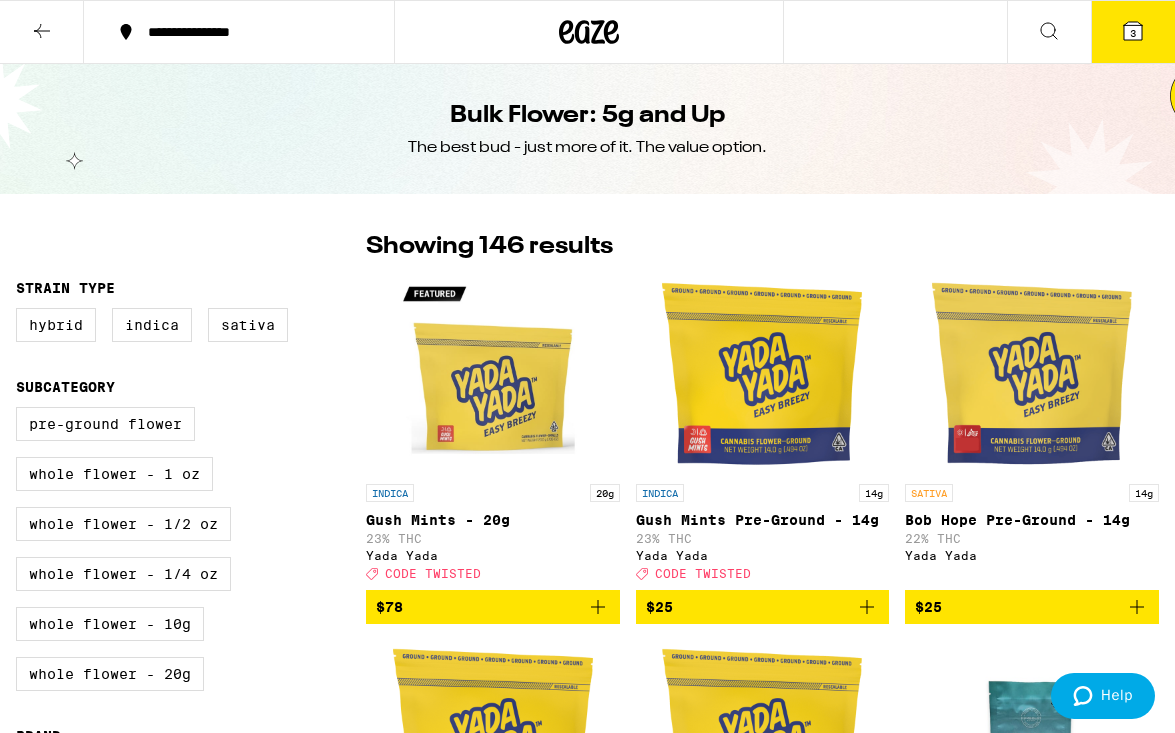 click 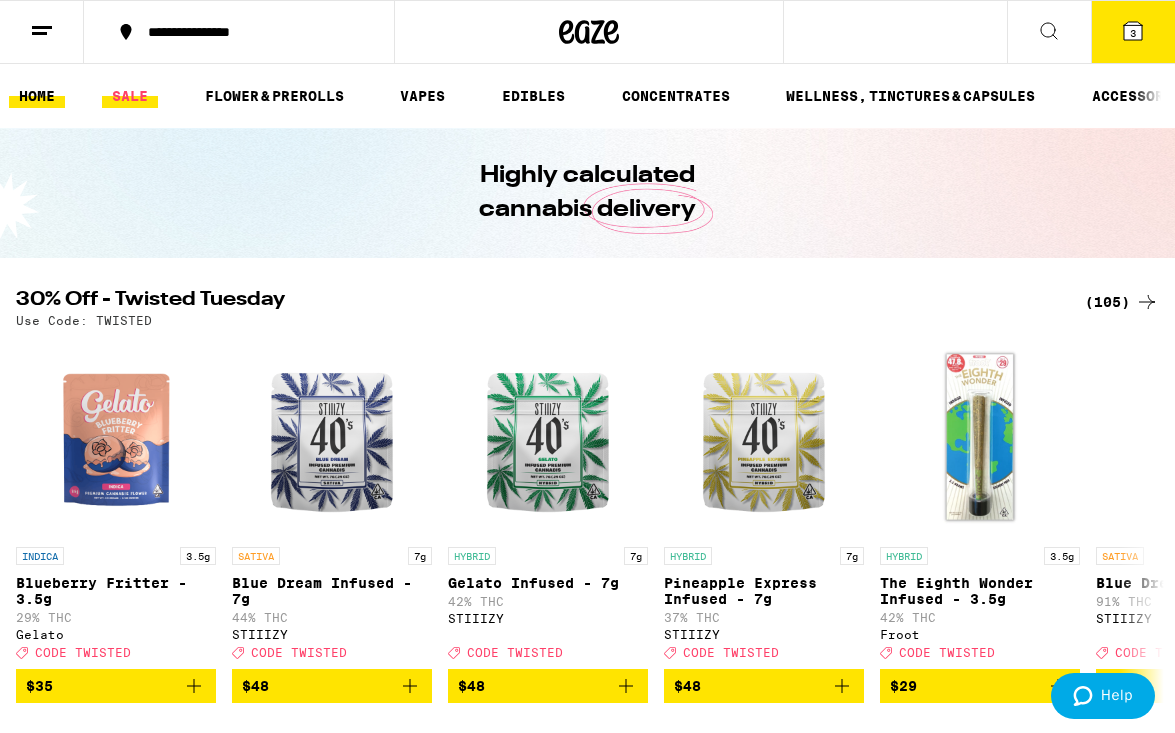 click on "SALE" at bounding box center (130, 96) 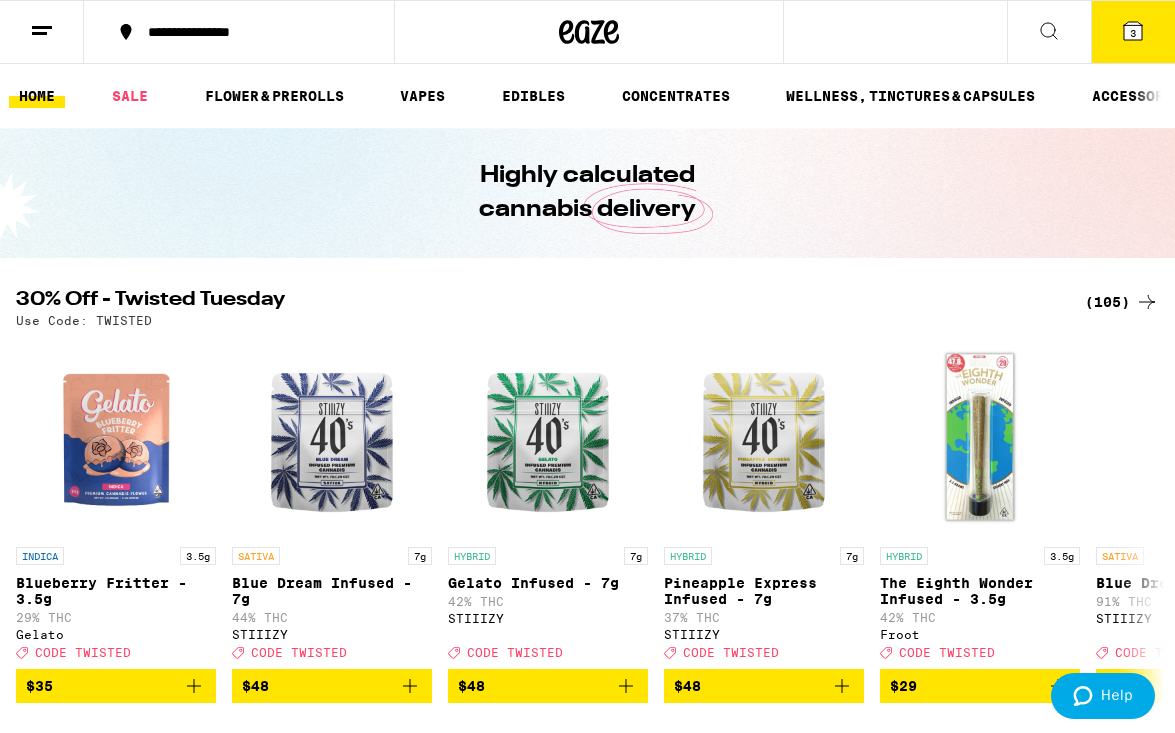 click on "(105)" at bounding box center [1122, 302] 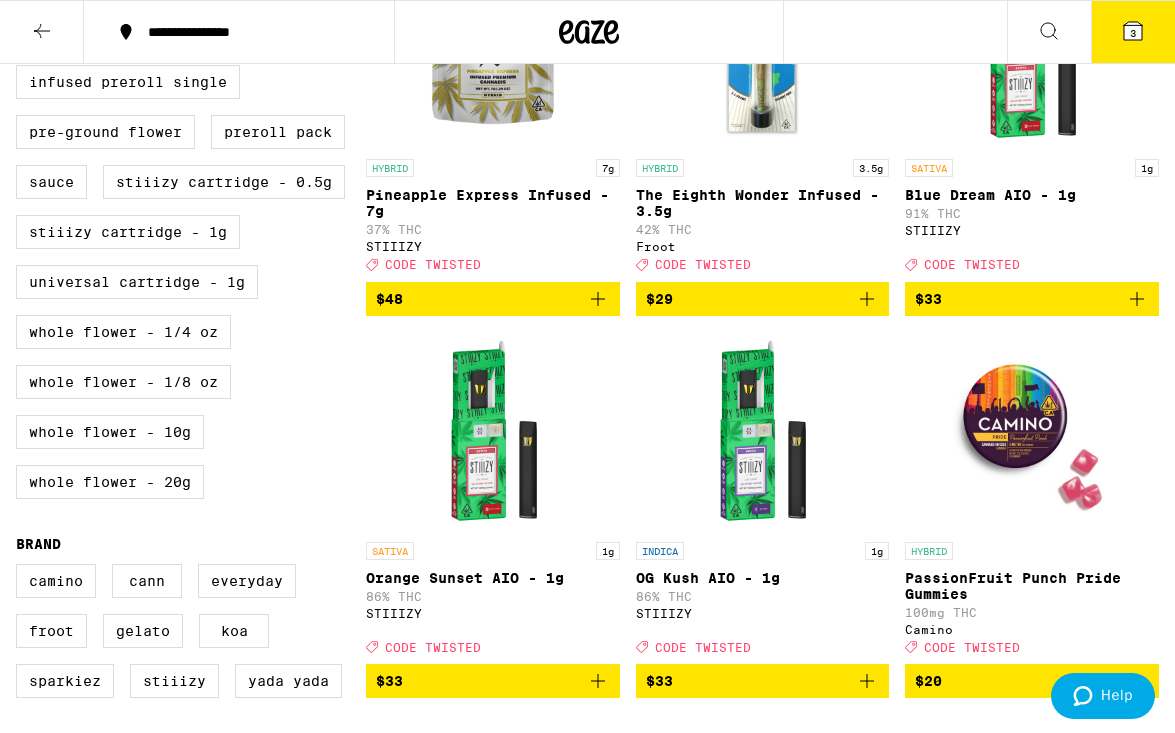 scroll, scrollTop: 626, scrollLeft: 0, axis: vertical 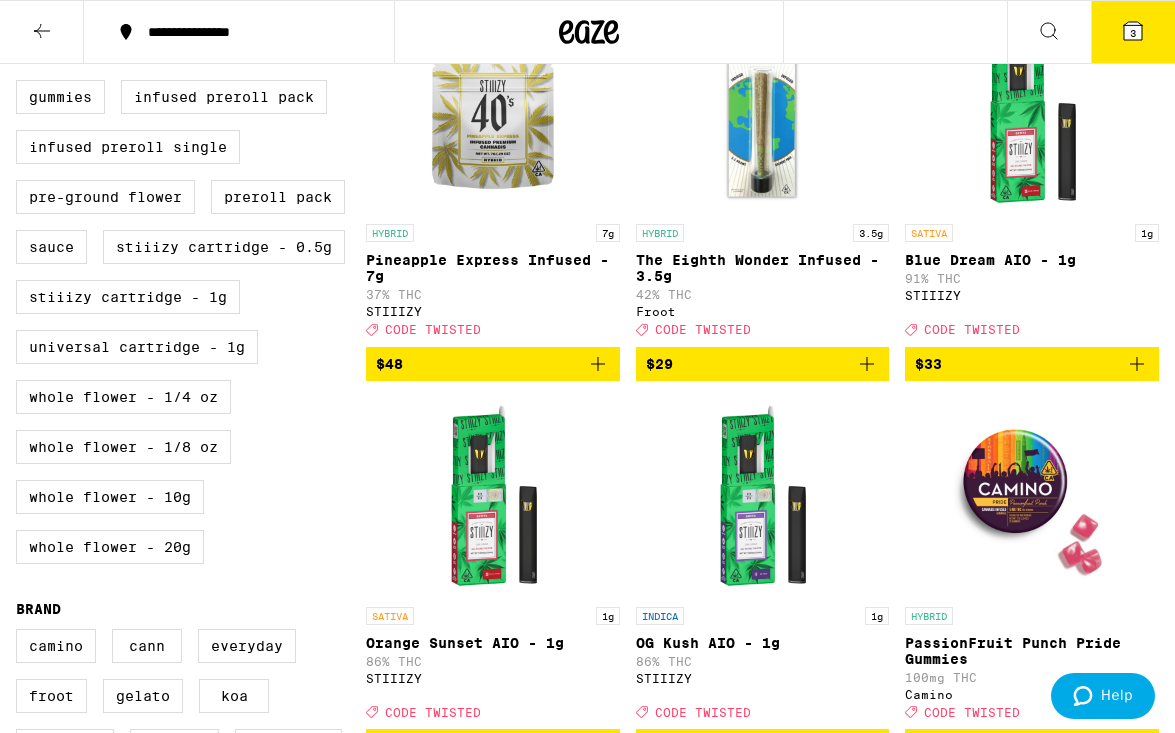 click 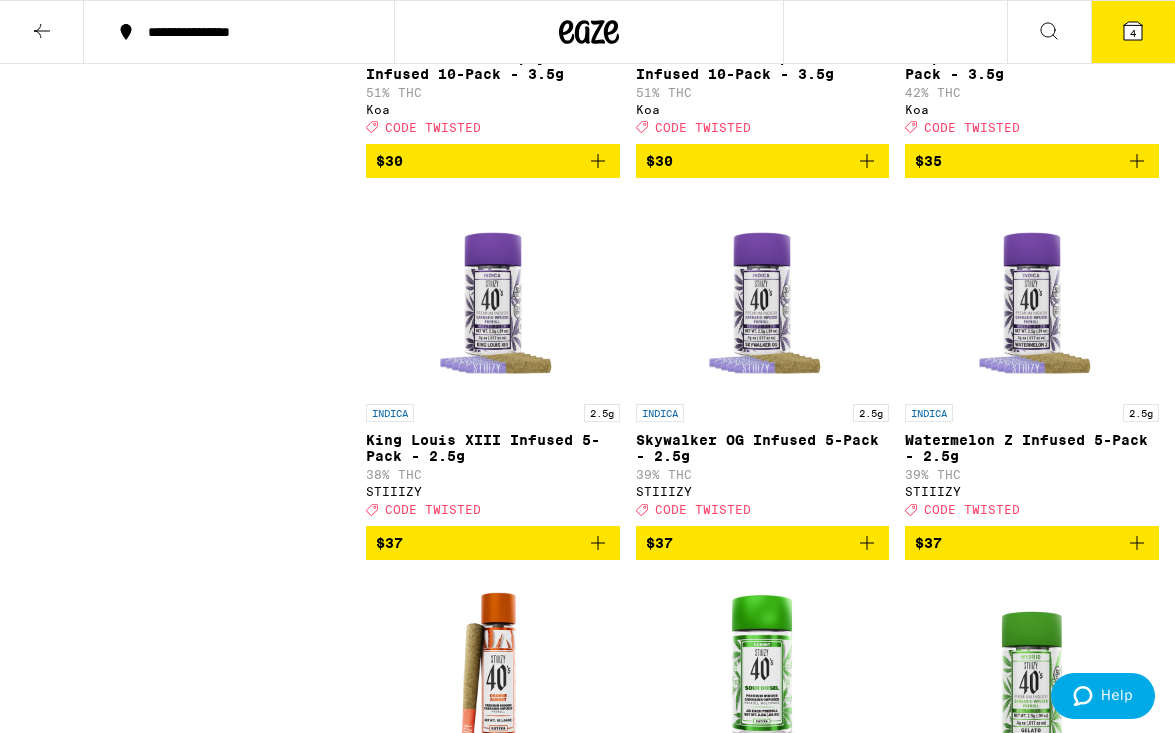 scroll, scrollTop: 9872, scrollLeft: 0, axis: vertical 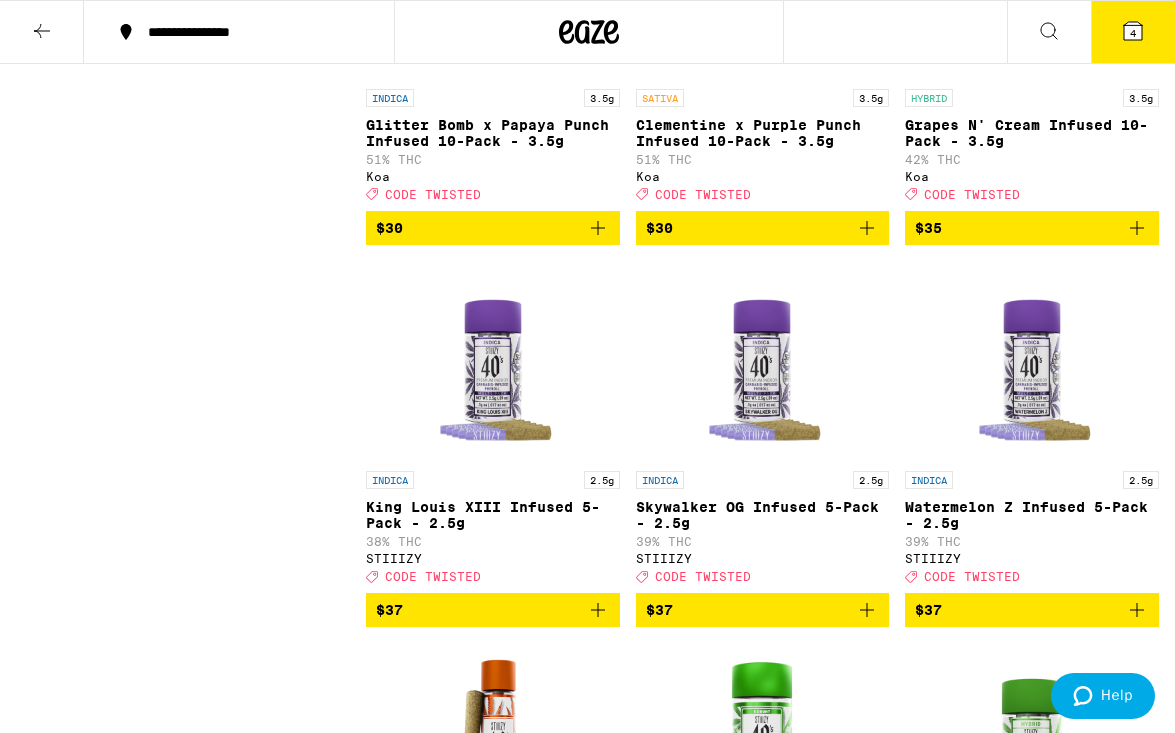 click 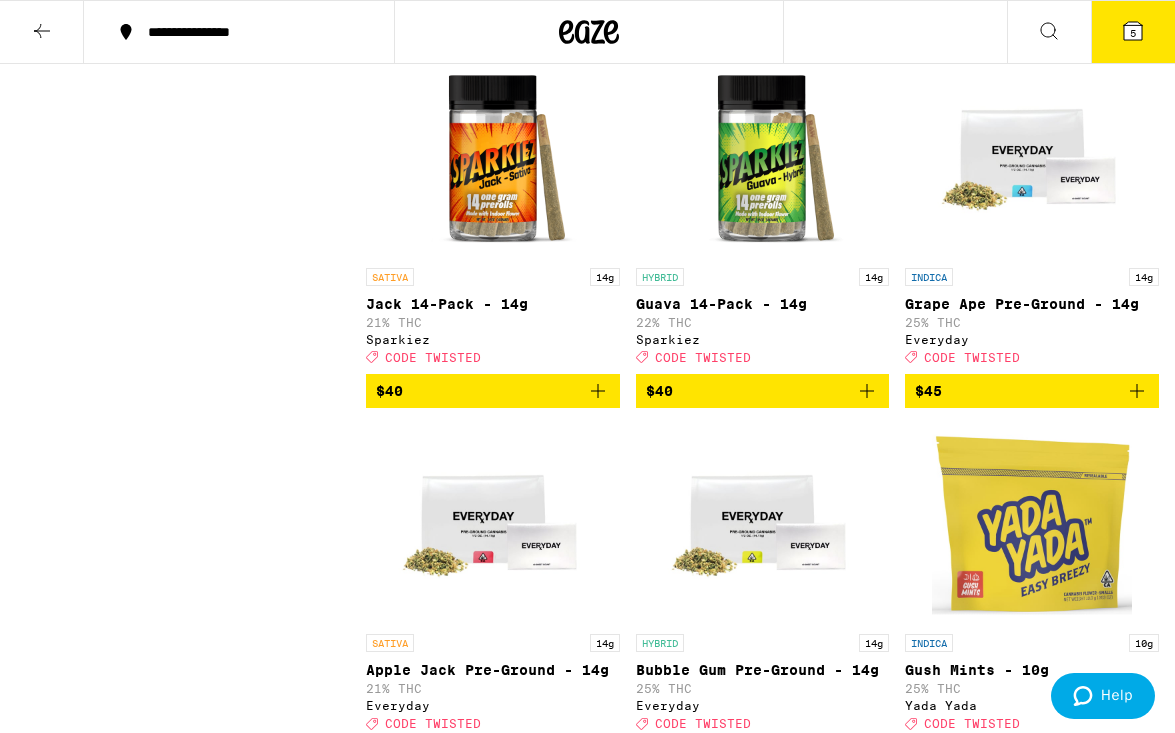 scroll, scrollTop: 11360, scrollLeft: 0, axis: vertical 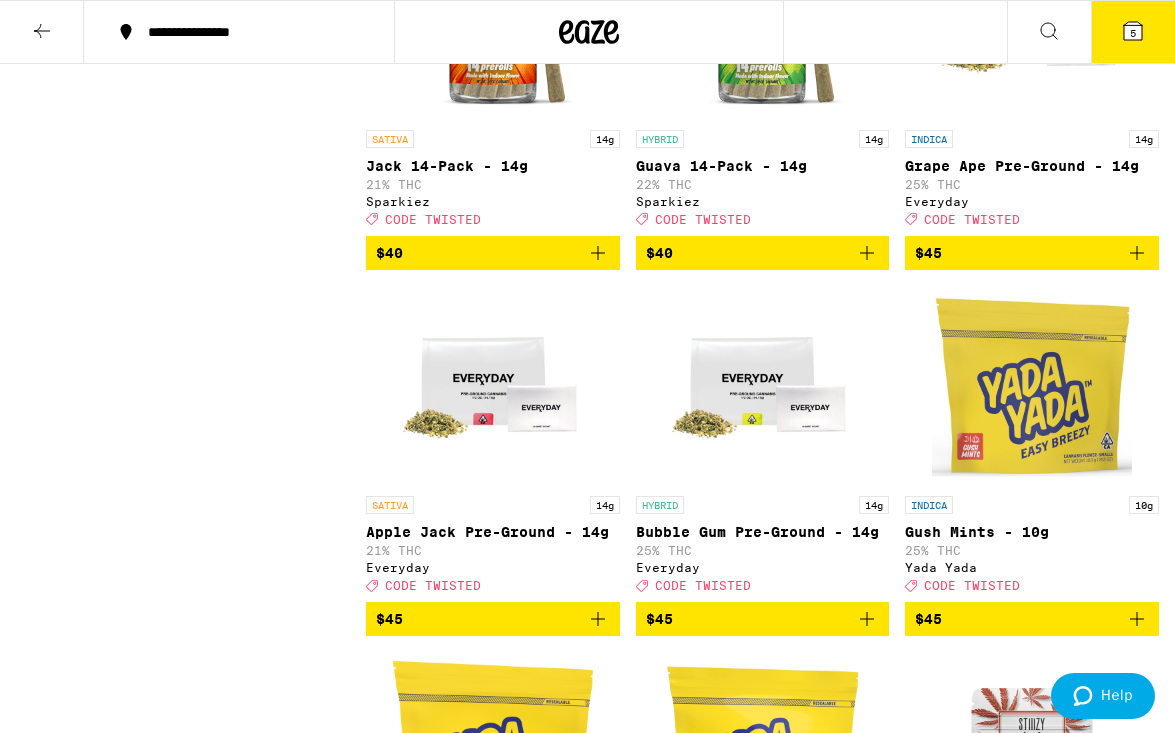 click on "5" at bounding box center (1133, 32) 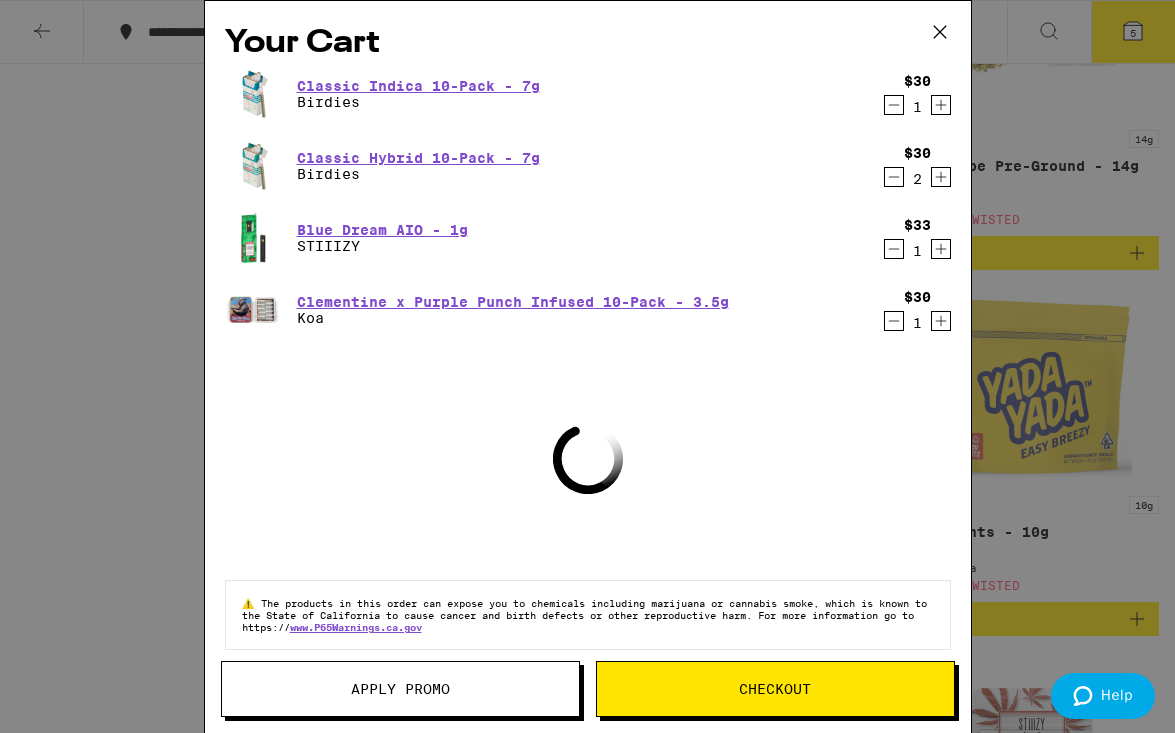 click 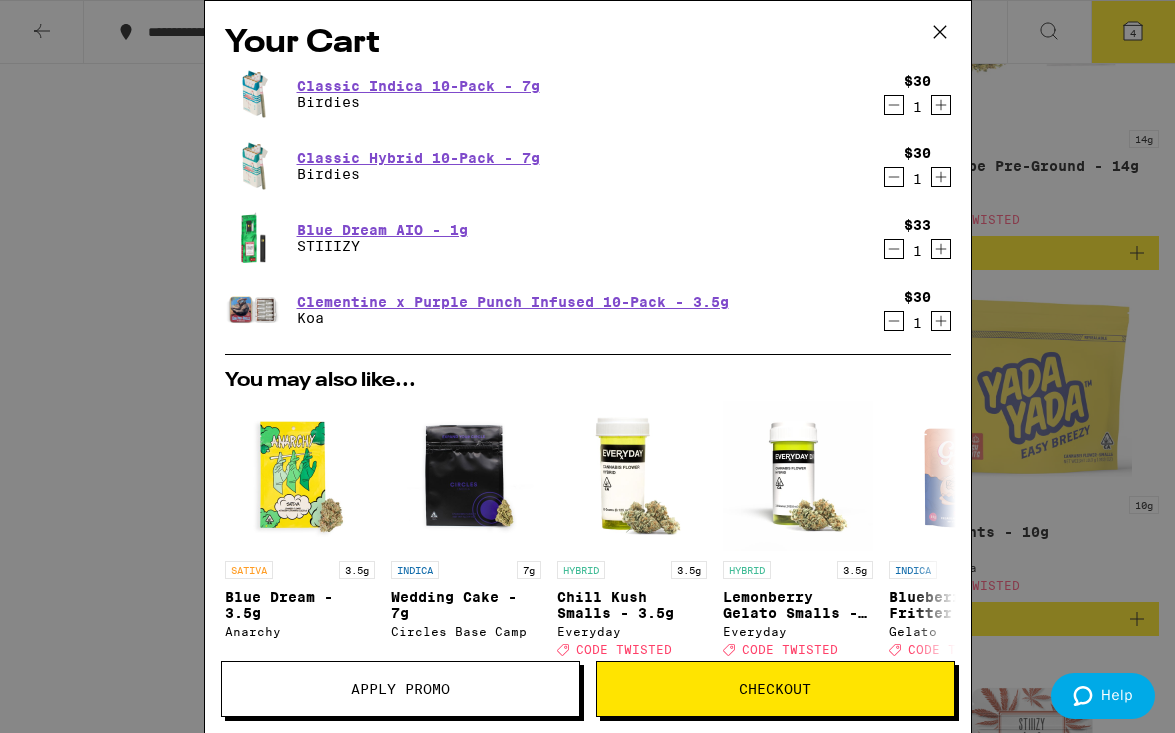 click 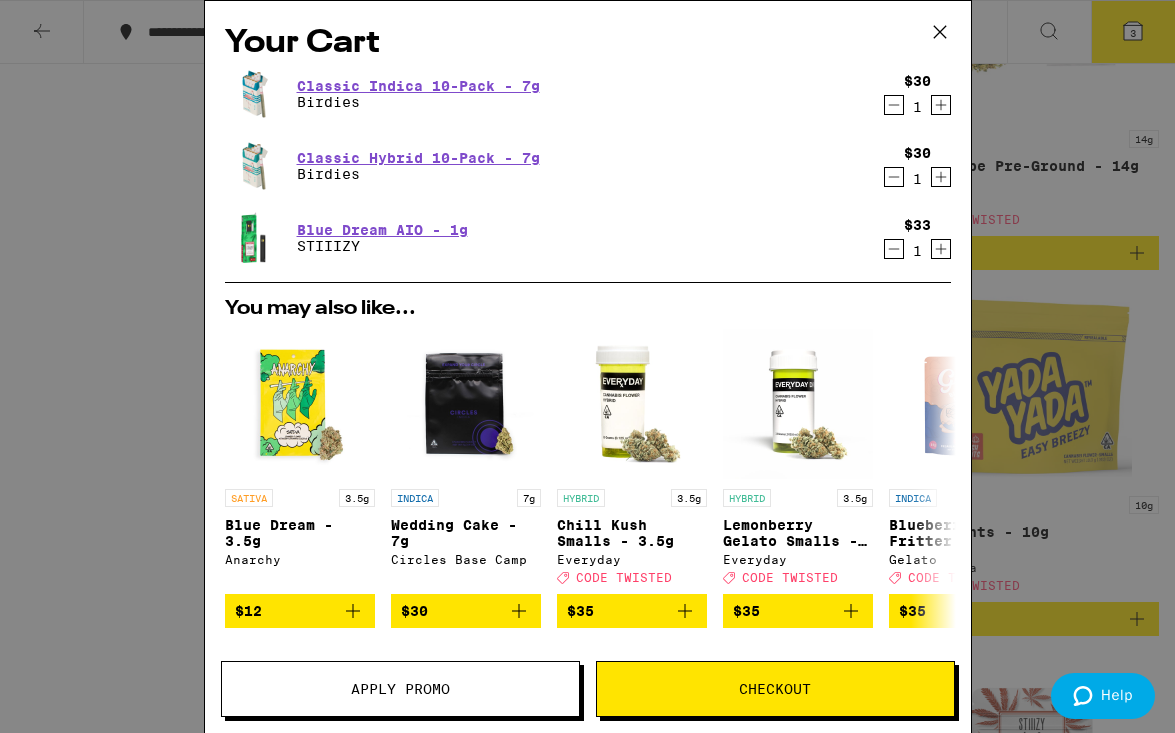 click on "Checkout" at bounding box center [775, 689] 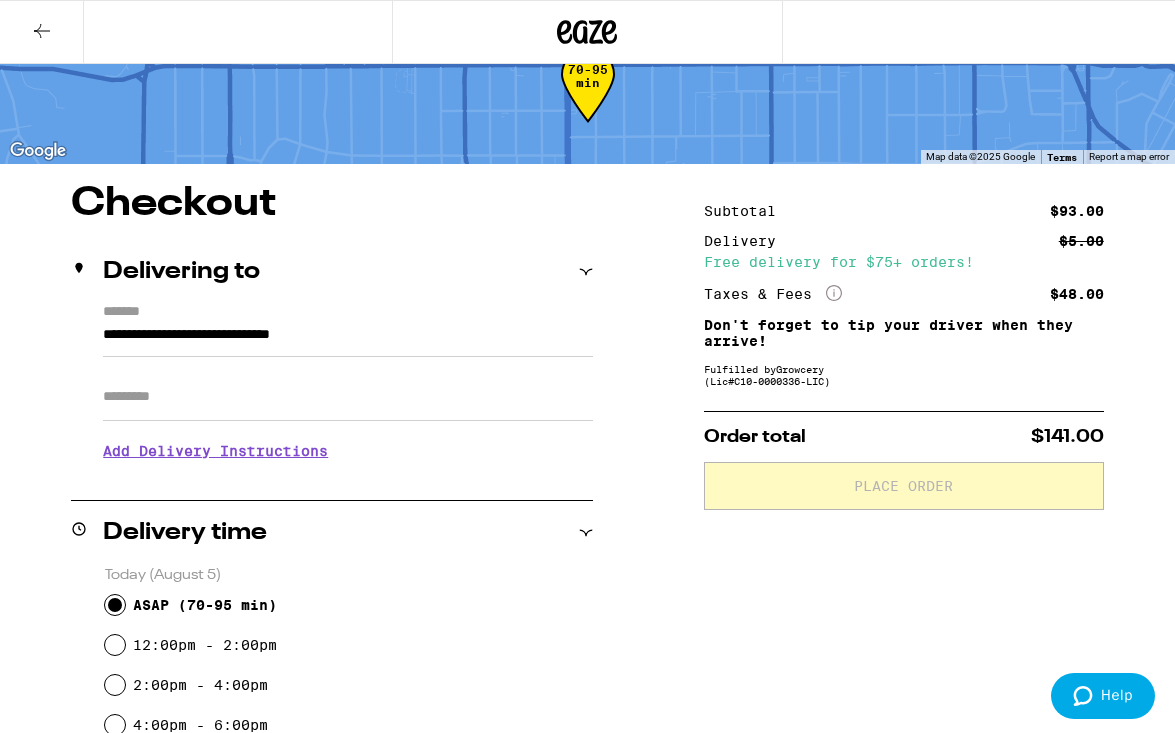 scroll, scrollTop: 50, scrollLeft: 0, axis: vertical 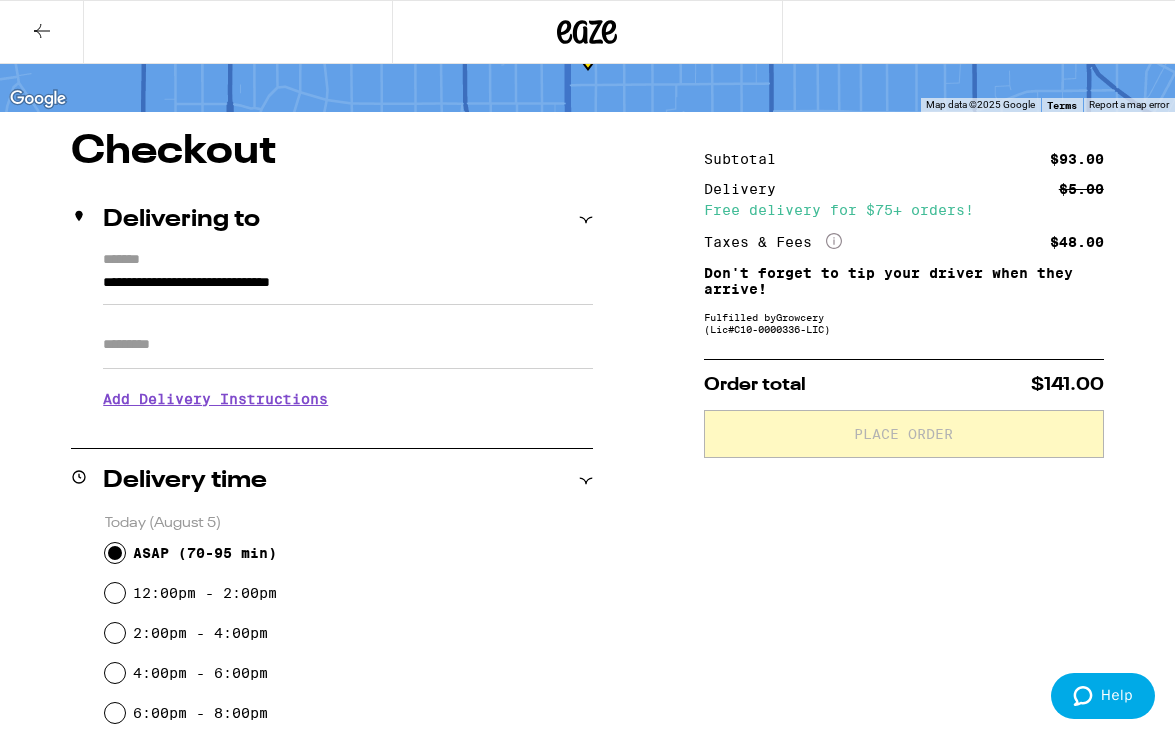 click on "Subtotal $93.00 Delivery $5.00 Free delivery for $75+ orders! Taxes & Fees More Info $48.00 Don't forget to tip your driver when they arrive! Fulfilled by  Growcery (Lic#  C10-0000336-LIC ) Order total $141.00 Place Order" at bounding box center [904, 710] 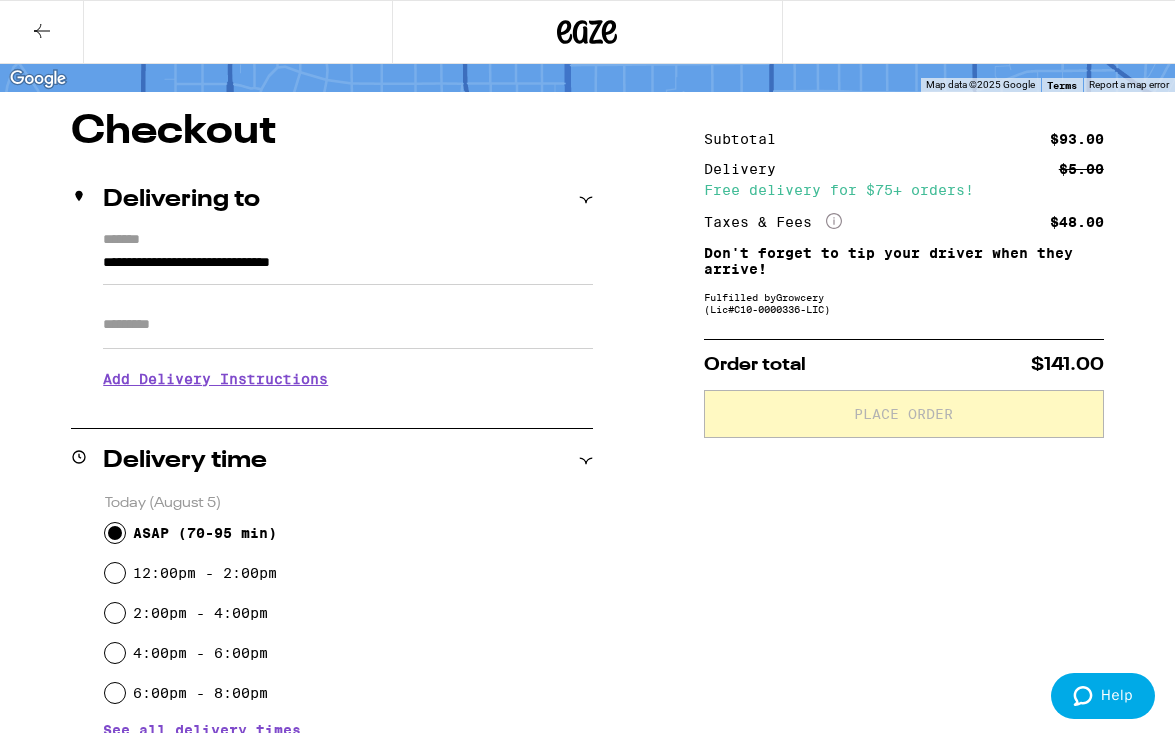 scroll, scrollTop: 0, scrollLeft: 0, axis: both 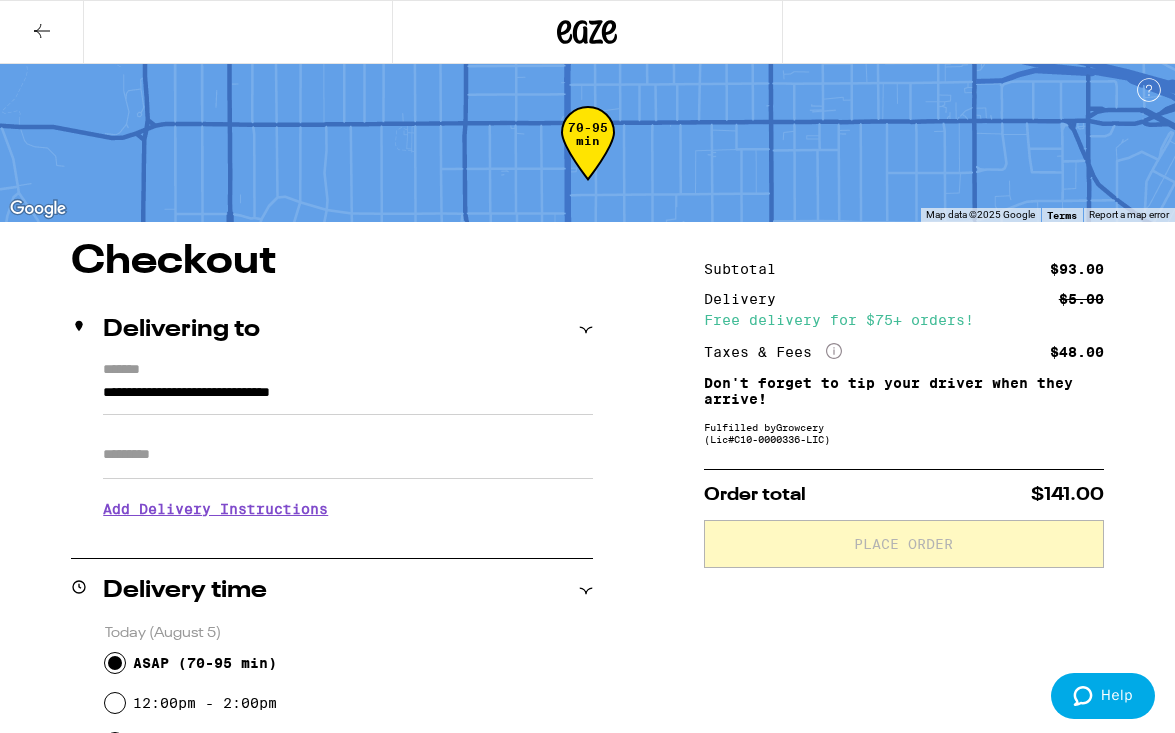 click 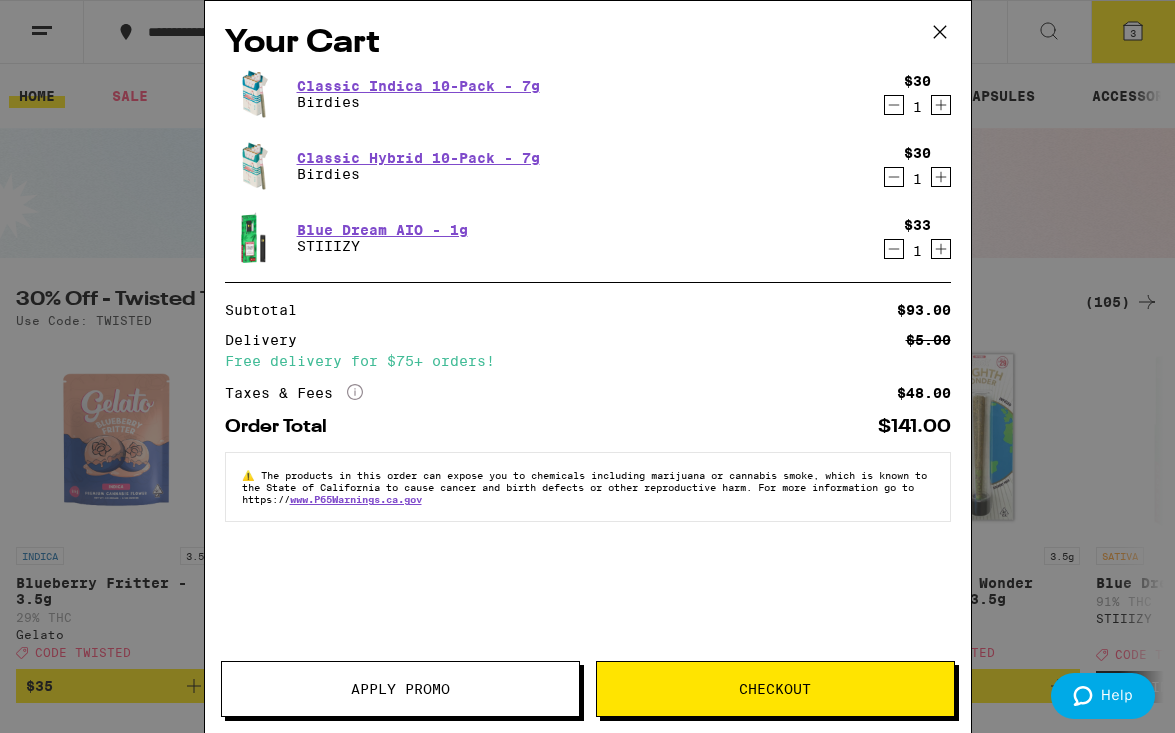 click on "Apply Promo" at bounding box center [400, 689] 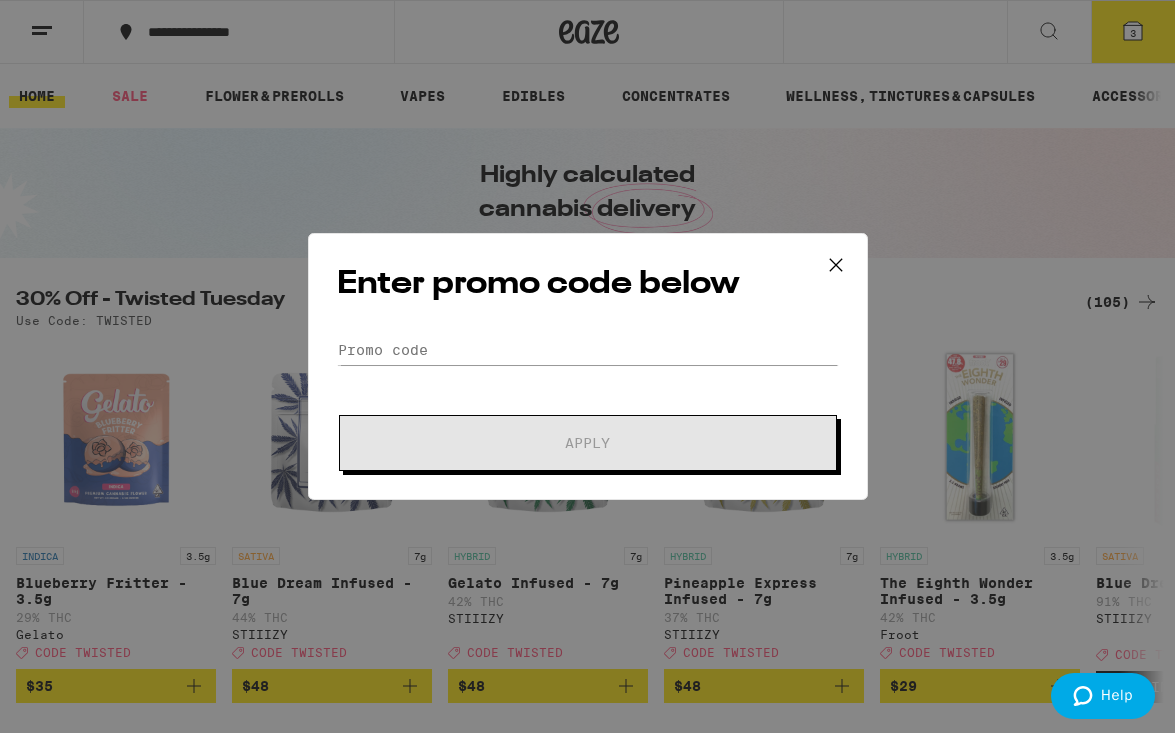 scroll, scrollTop: 0, scrollLeft: 0, axis: both 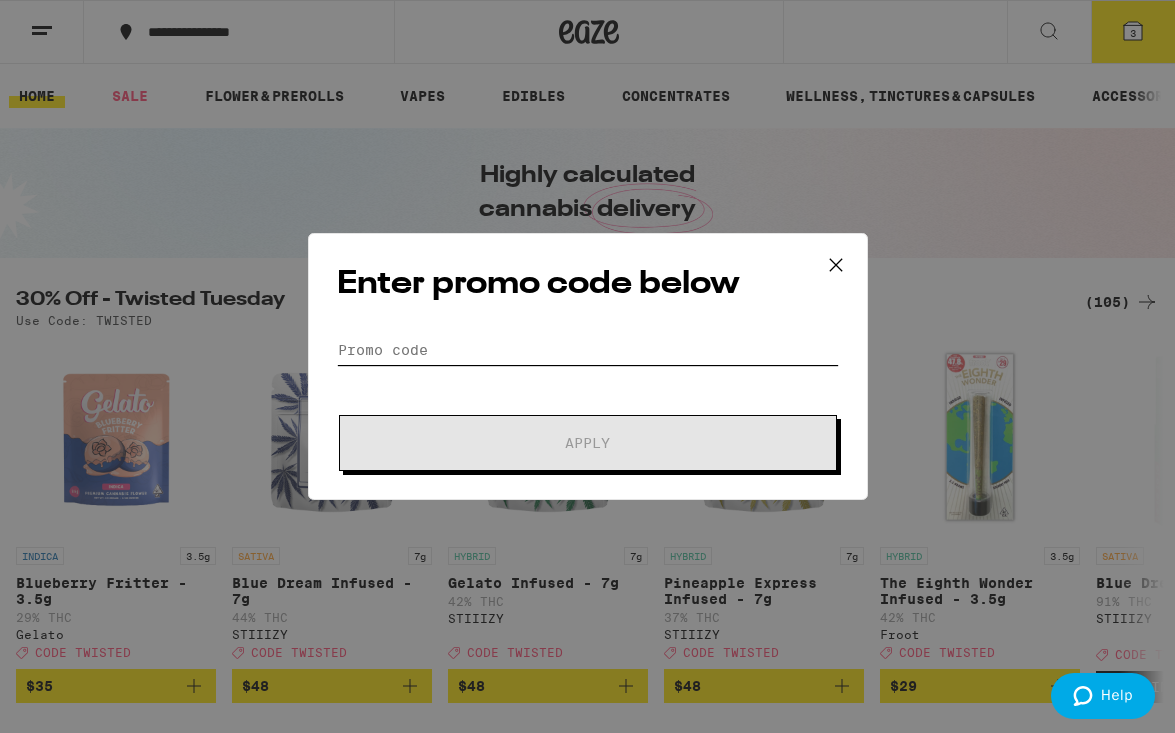 click on "Promo Code" at bounding box center (588, 350) 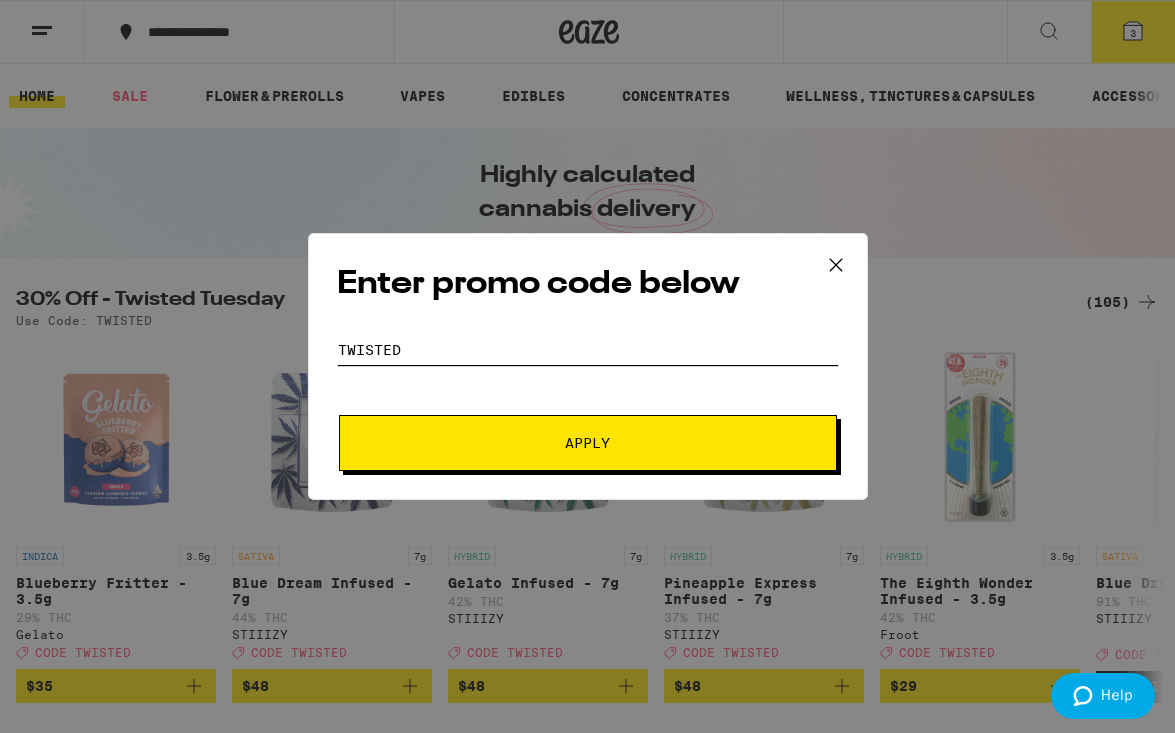 type on "TWISTED" 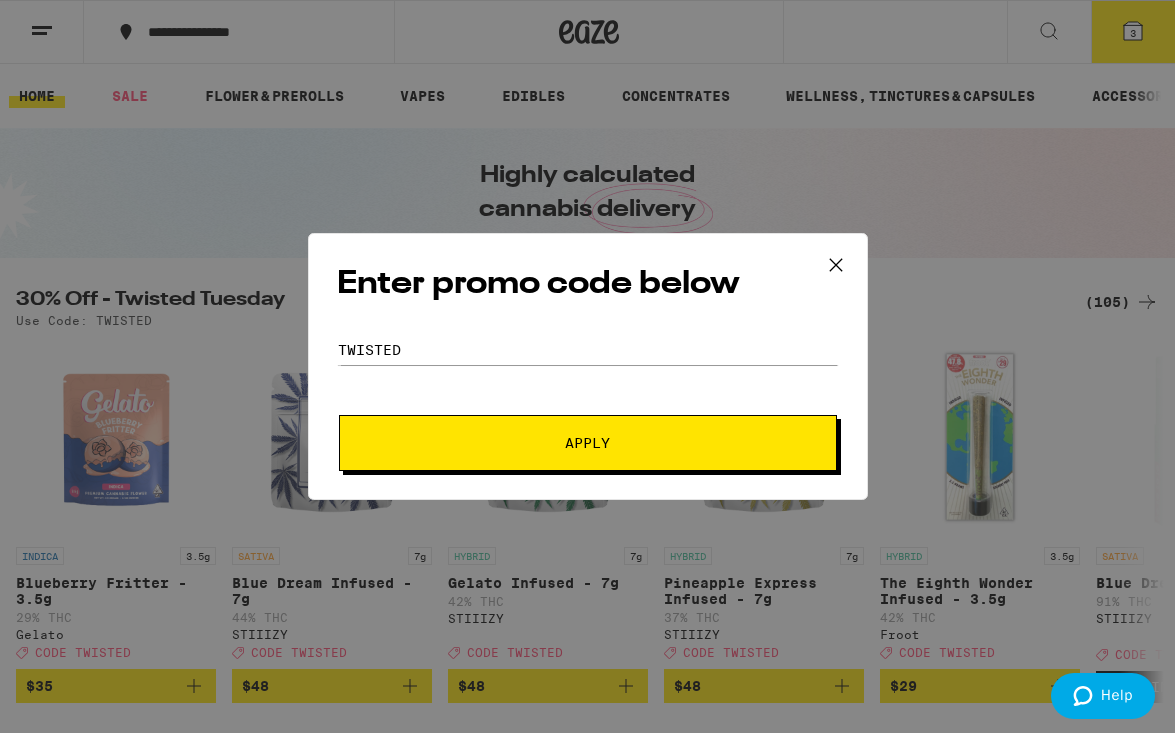 click on "Apply" at bounding box center [588, 443] 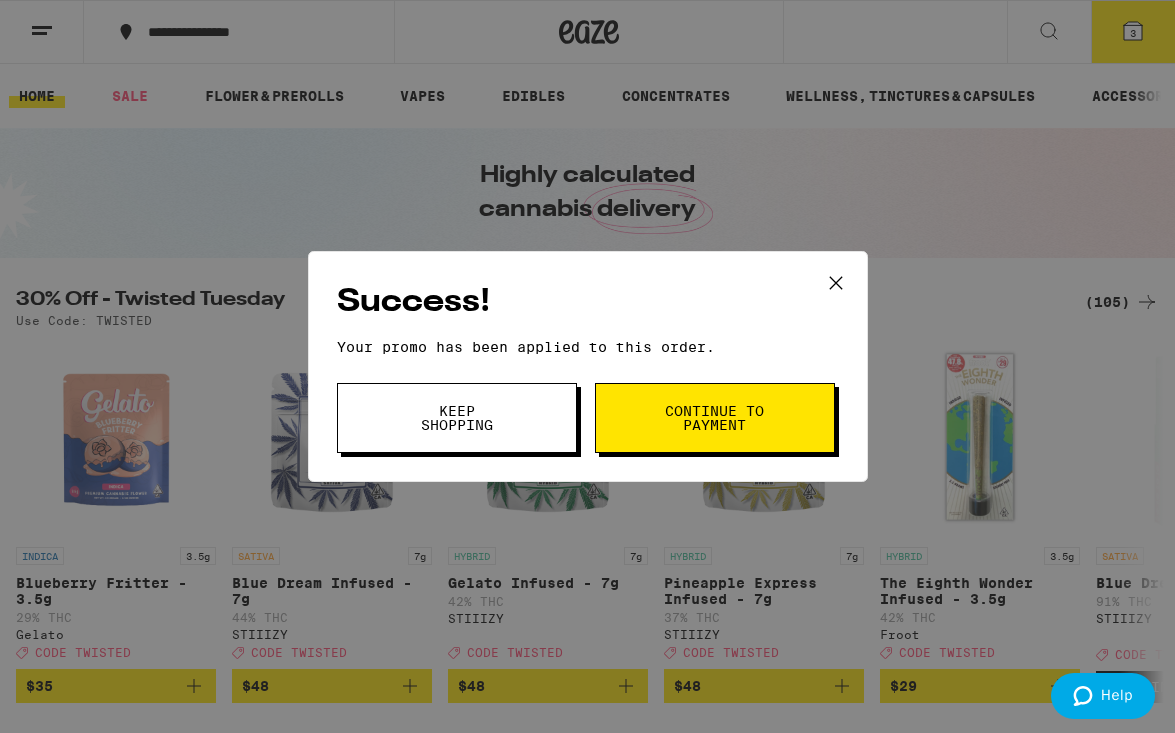 click on "Continue to payment" at bounding box center [715, 418] 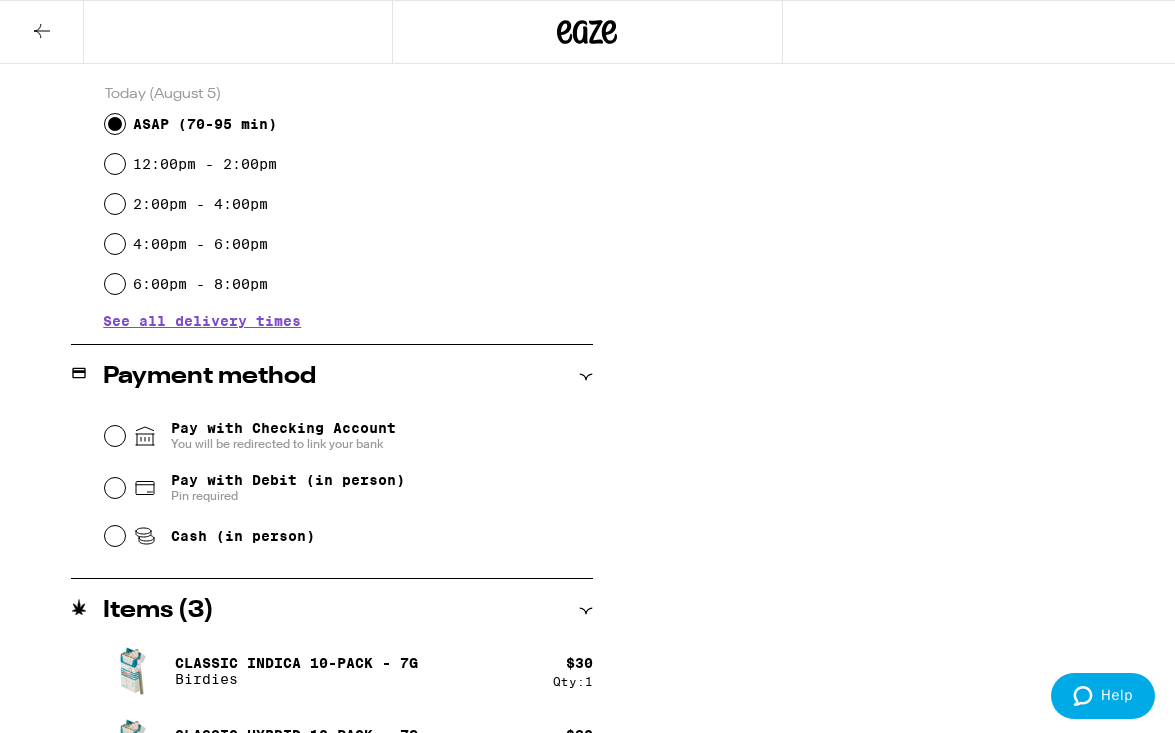 scroll, scrollTop: 548, scrollLeft: 0, axis: vertical 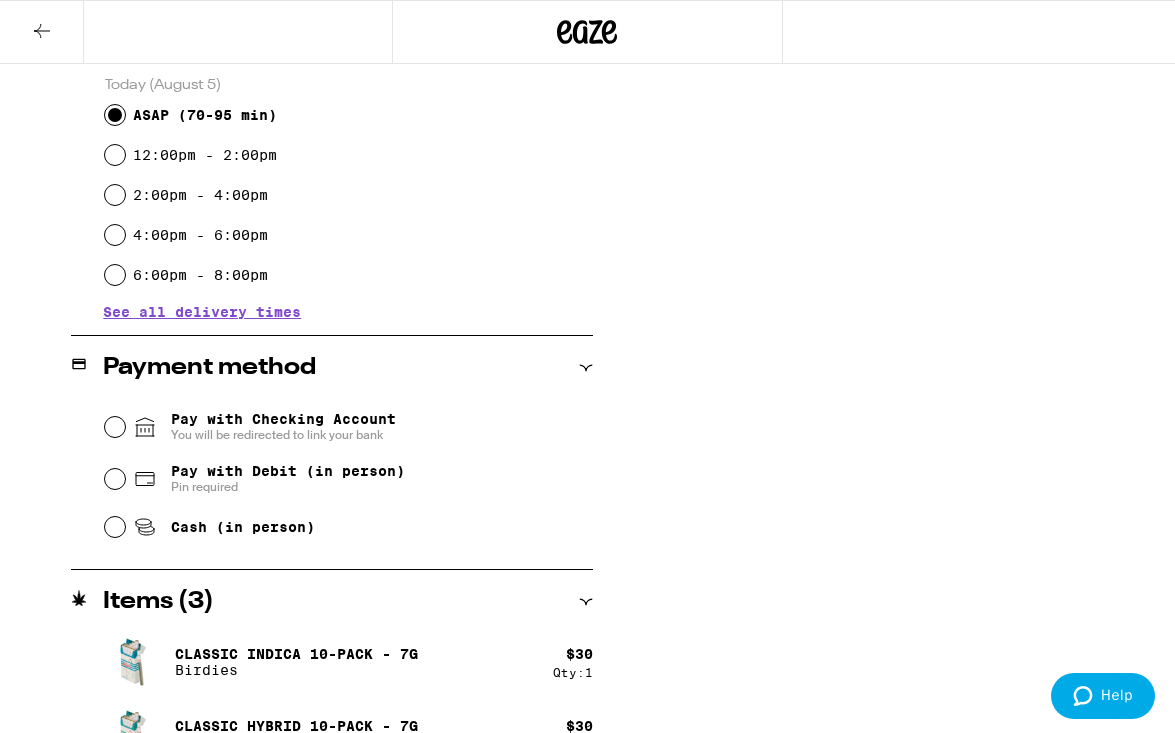 click on "Pay with Debit (in person)" at bounding box center [288, 471] 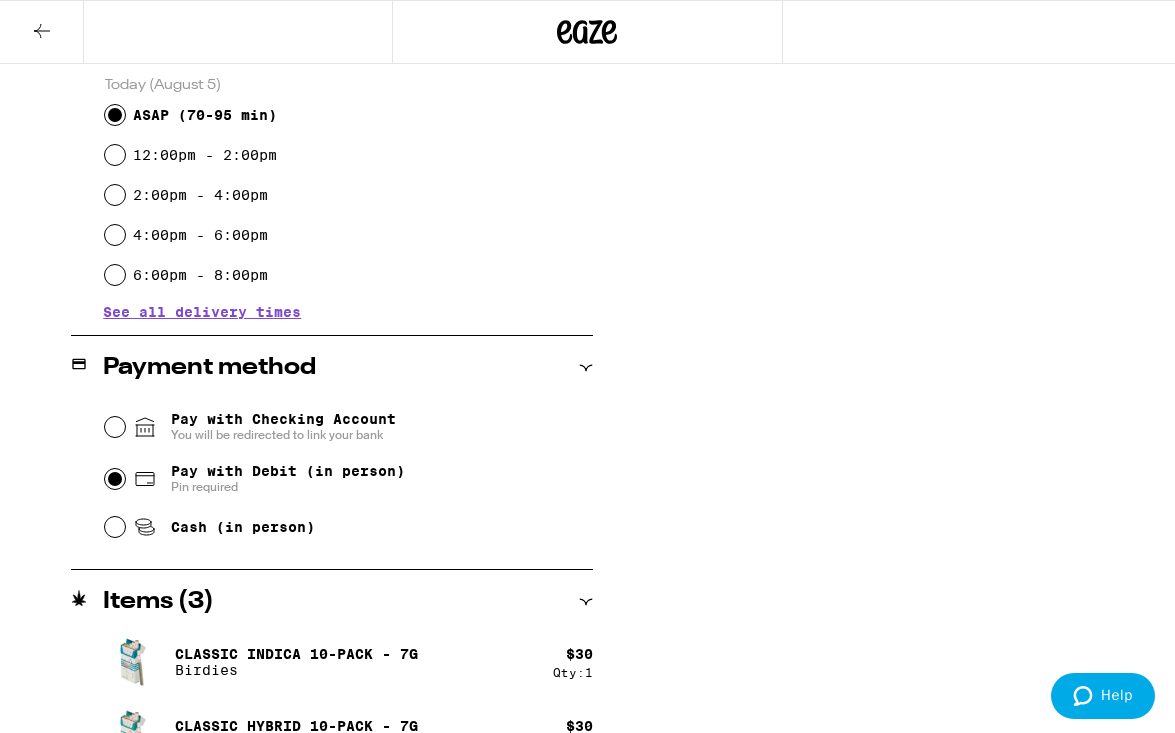 click on "Pay with Debit (in person) Pin required" at bounding box center [115, 479] 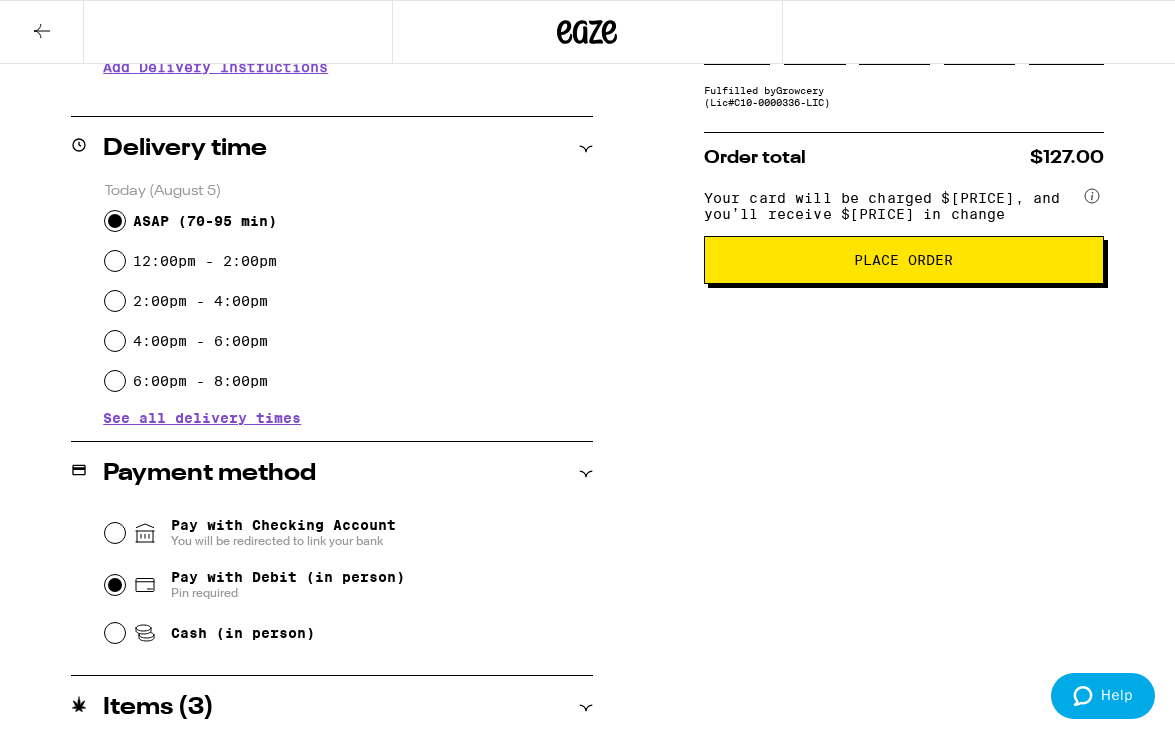 scroll, scrollTop: 412, scrollLeft: 0, axis: vertical 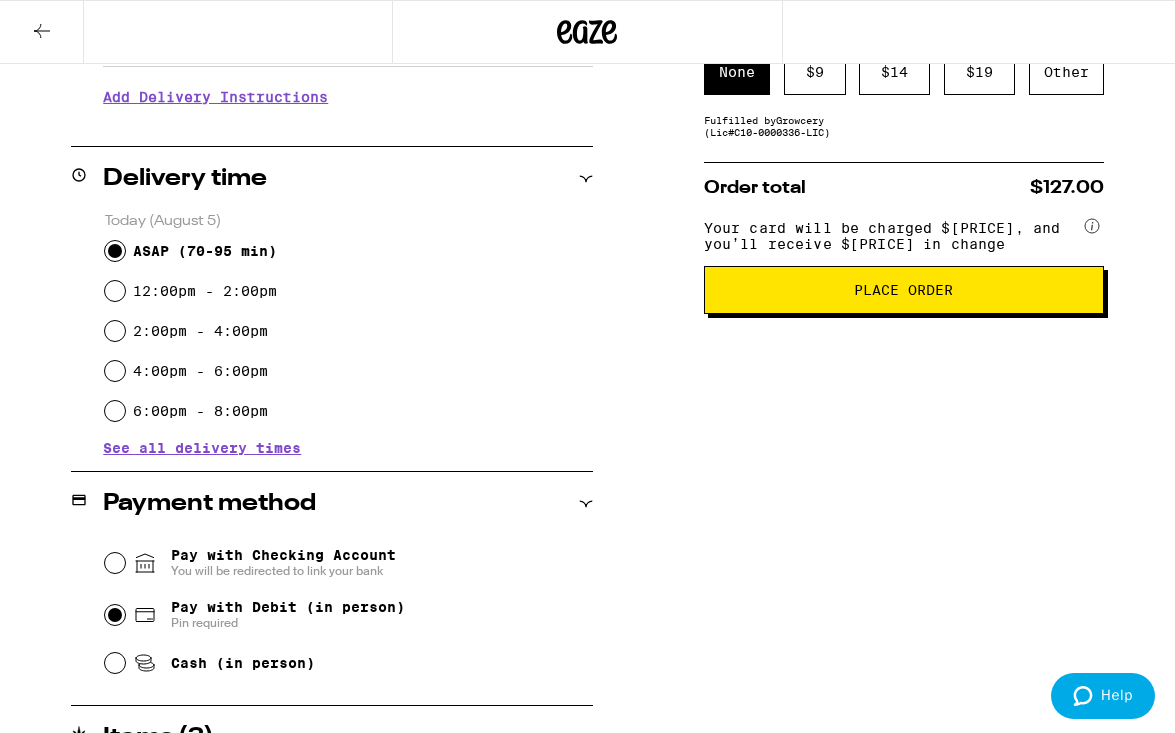 click on "Place Order" at bounding box center [904, 290] 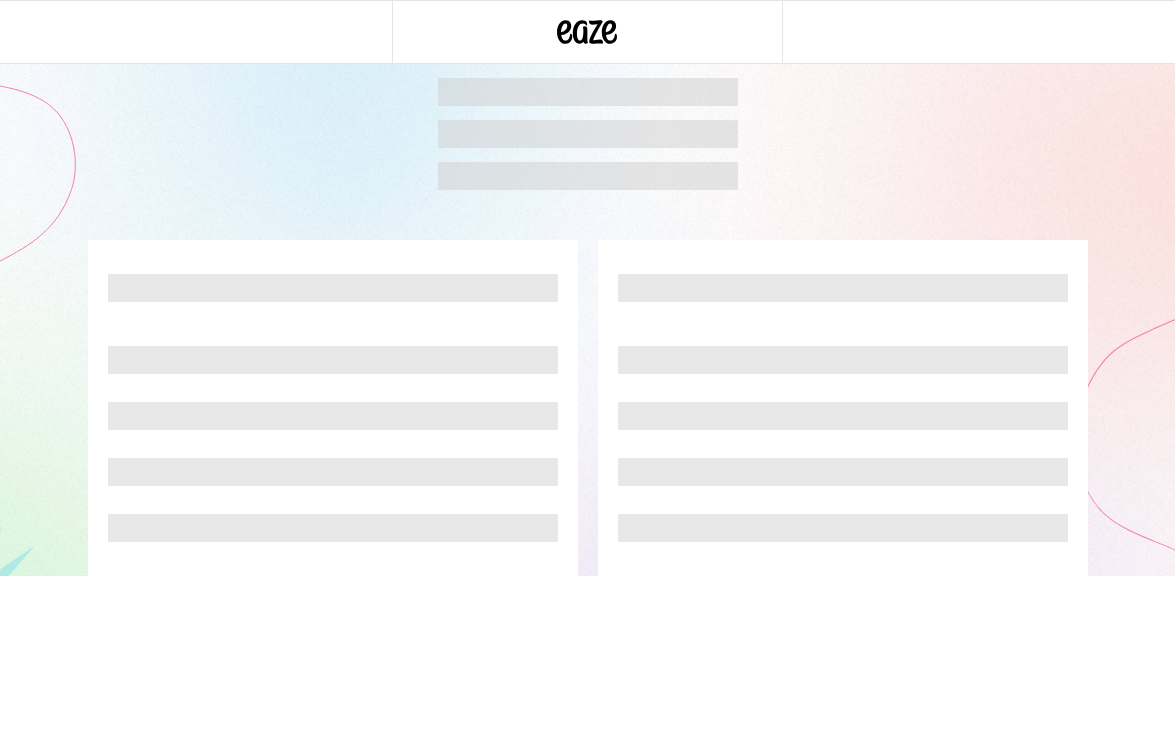scroll, scrollTop: 0, scrollLeft: 0, axis: both 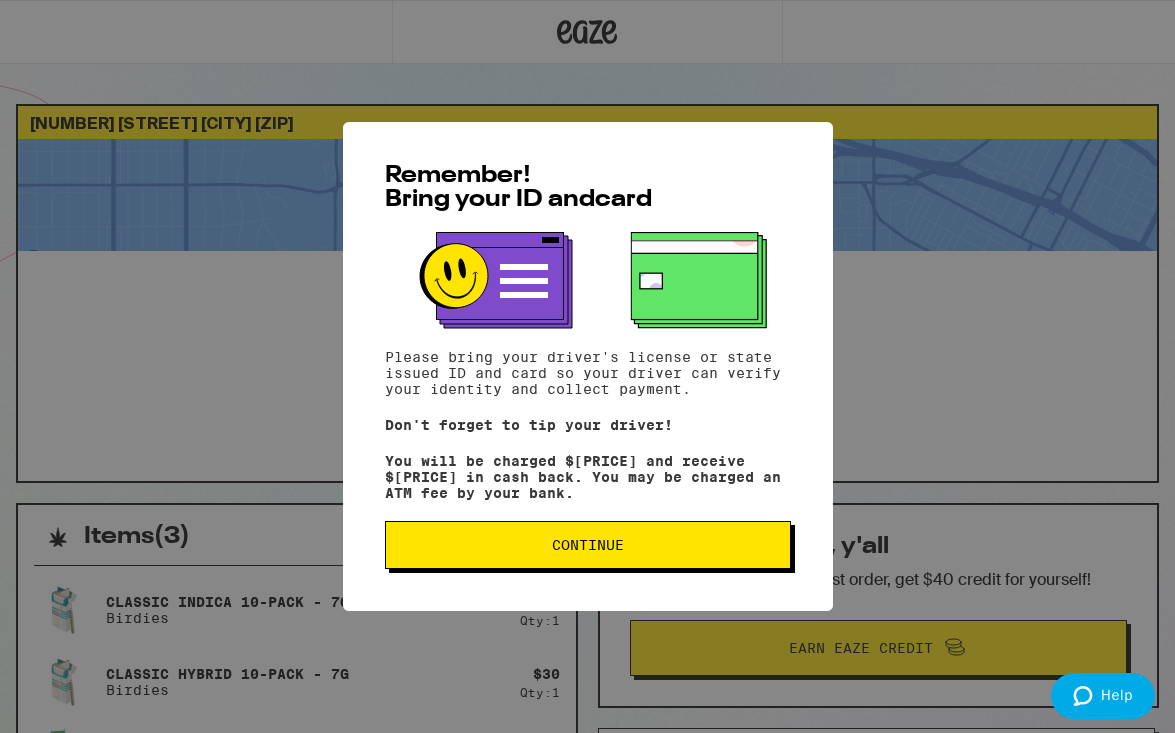 click on "Continue" at bounding box center [588, 545] 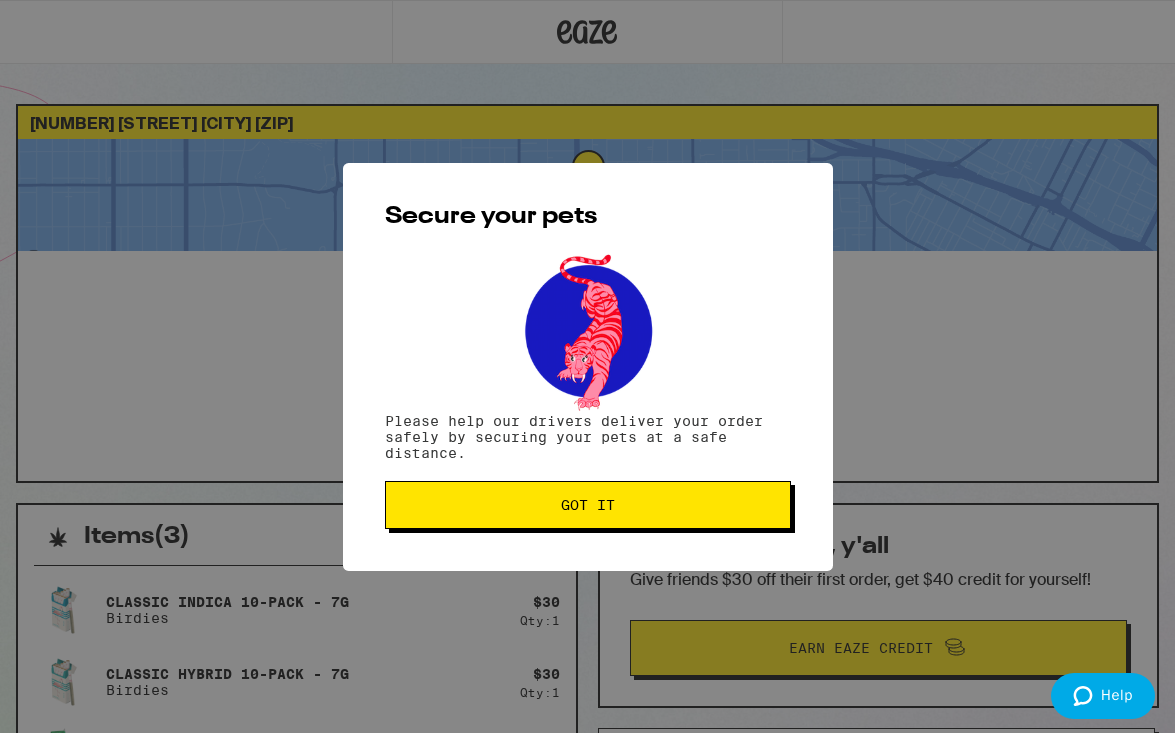 click on "Got it" at bounding box center (588, 505) 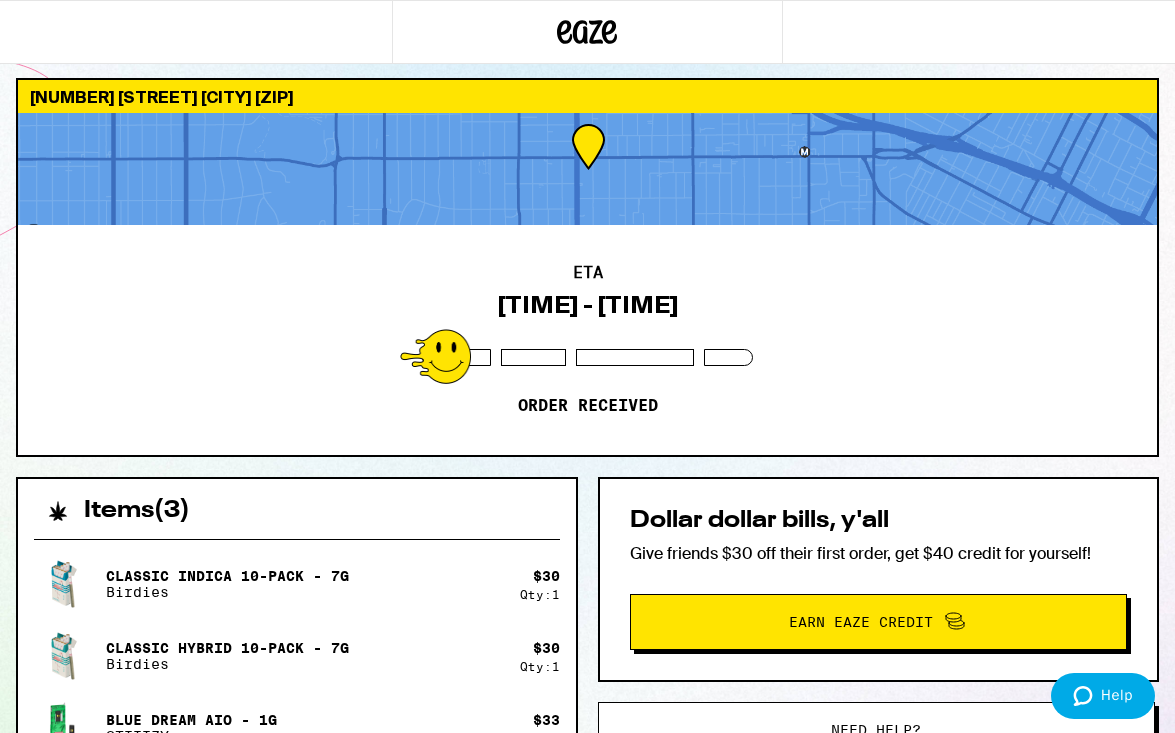 scroll, scrollTop: 27, scrollLeft: 0, axis: vertical 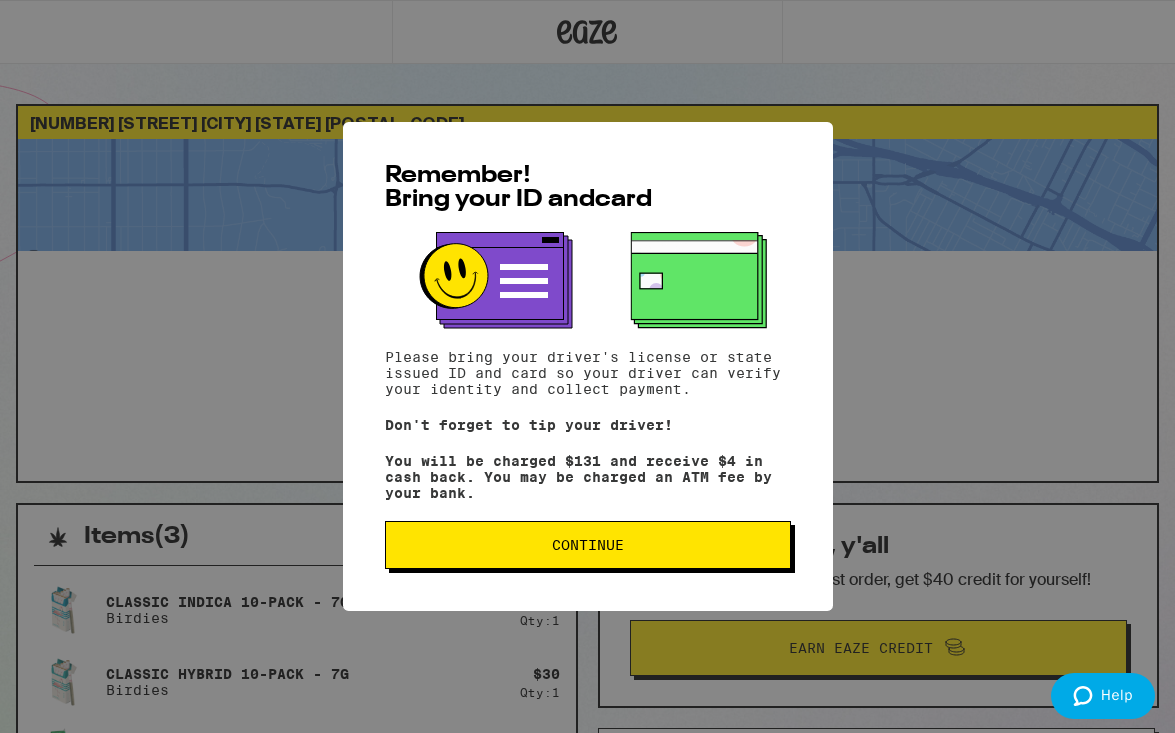 click on "Continue" at bounding box center [588, 545] 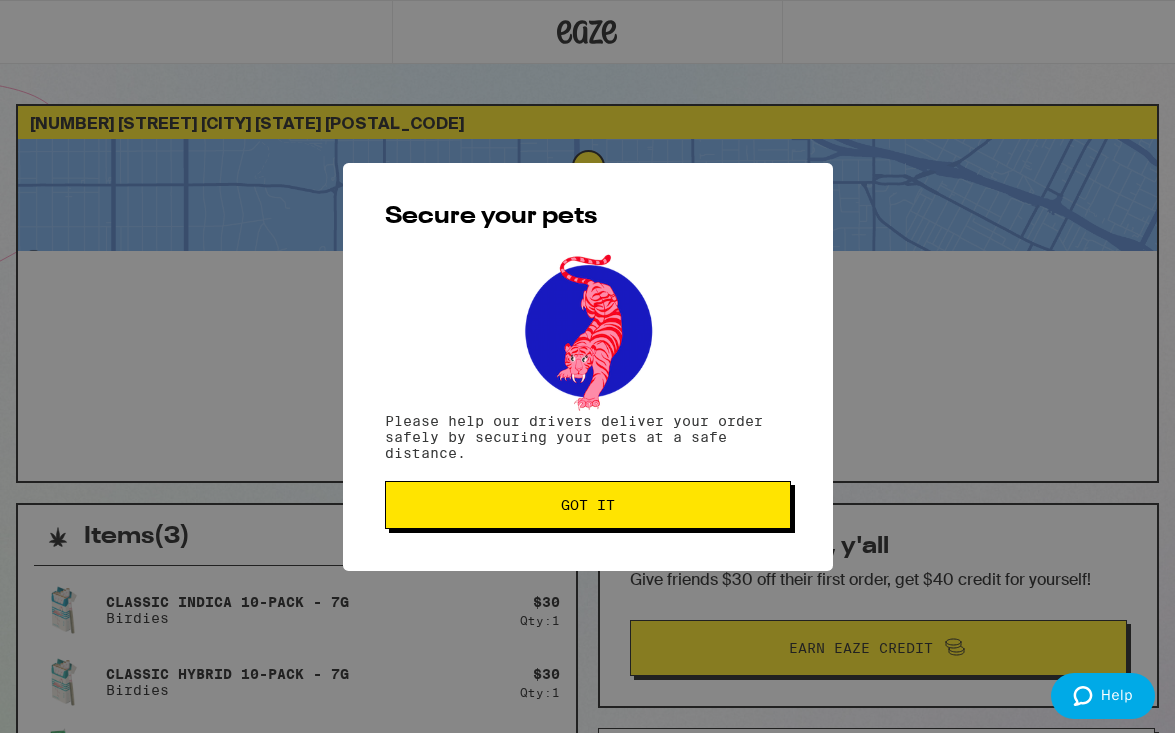 click on "Got it" at bounding box center [588, 505] 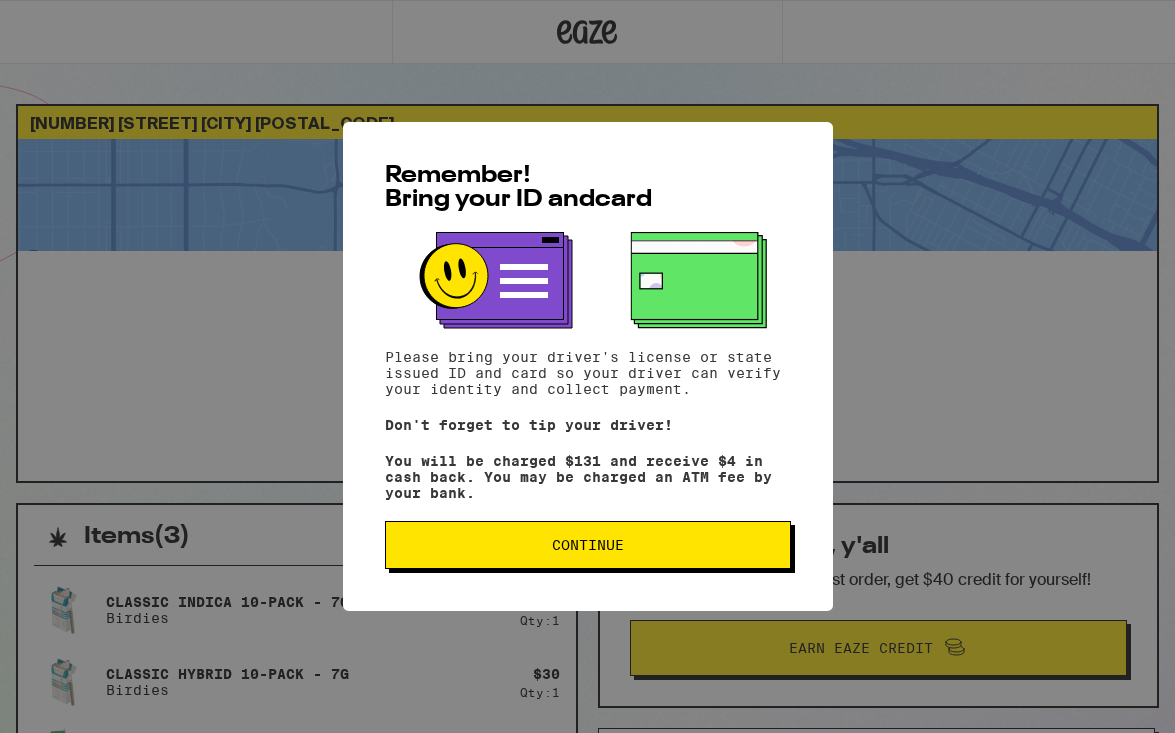 scroll, scrollTop: 0, scrollLeft: 0, axis: both 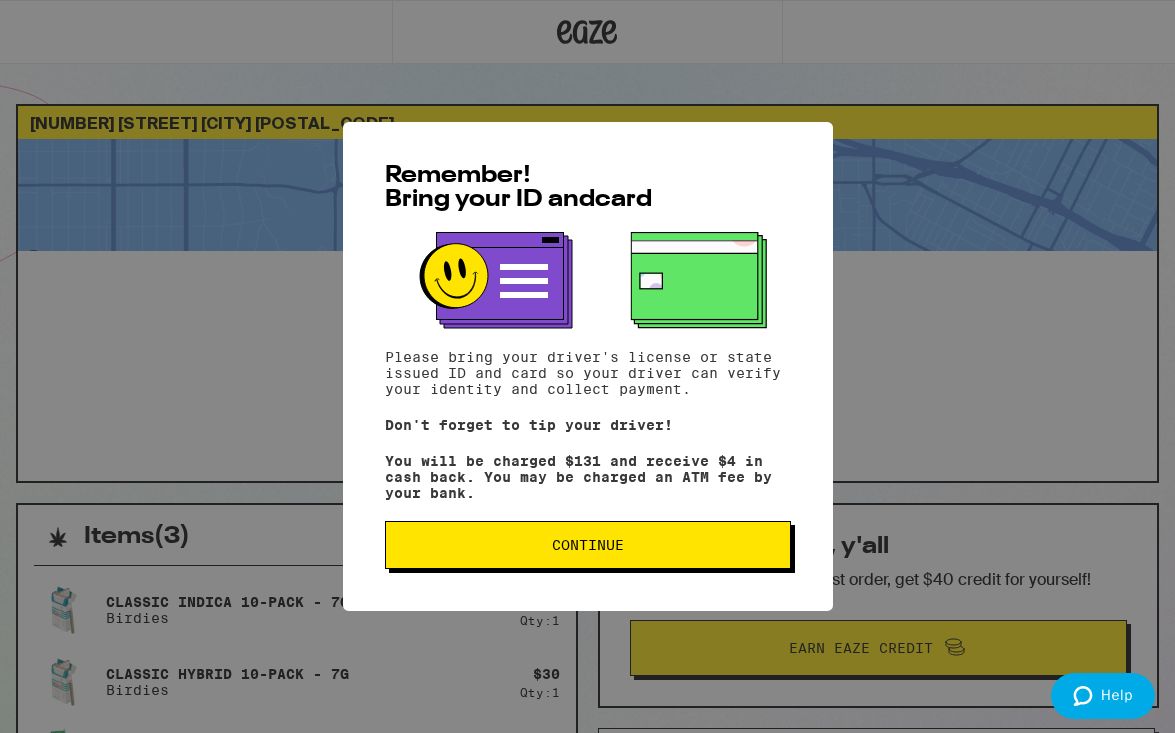 click on "Continue" at bounding box center [588, 545] 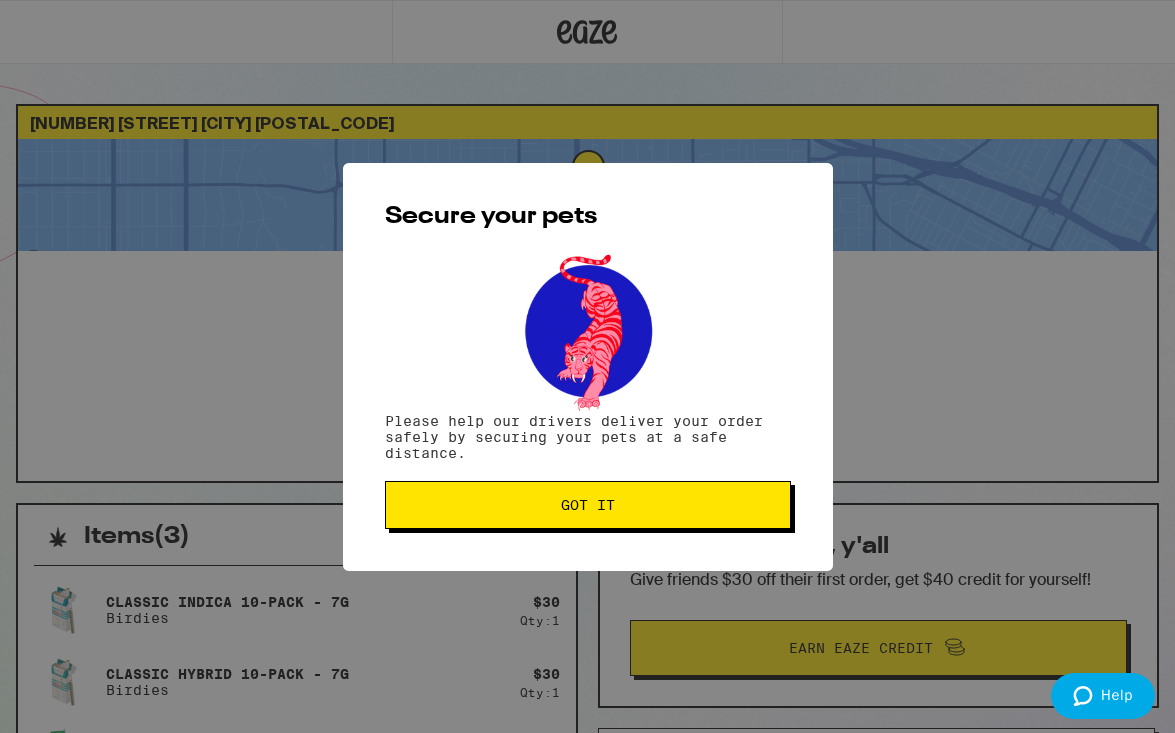 click on "Got it" at bounding box center (588, 505) 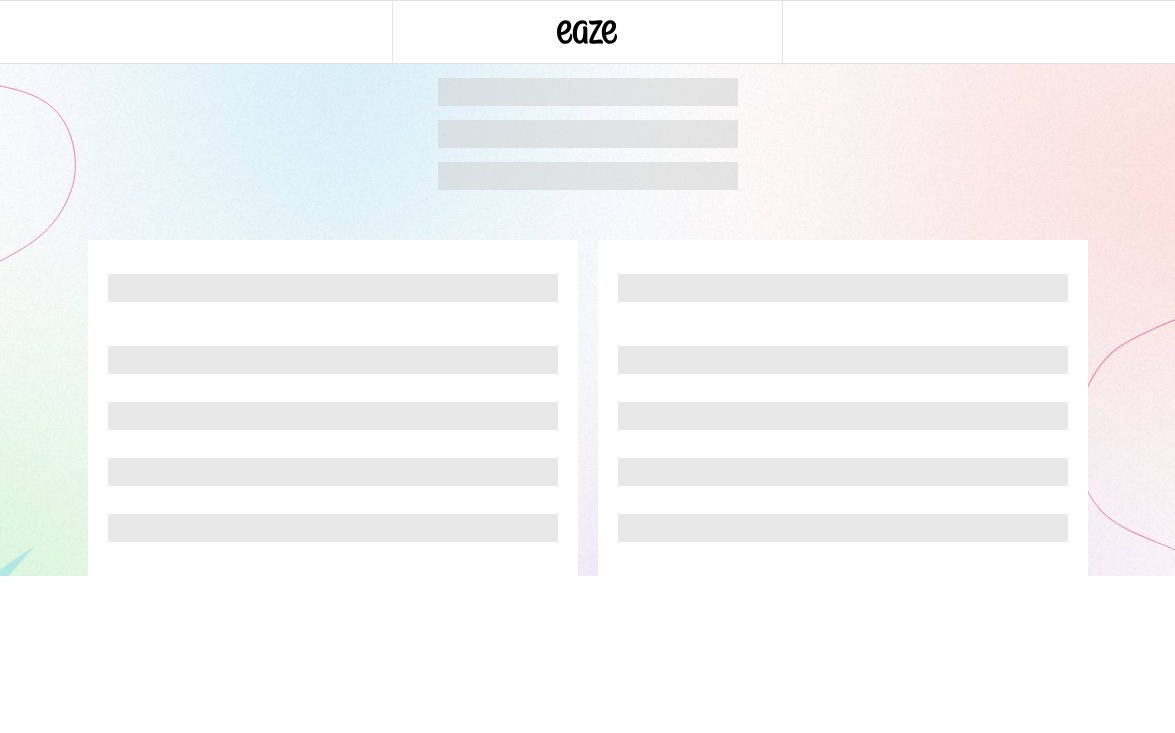 scroll, scrollTop: 0, scrollLeft: 0, axis: both 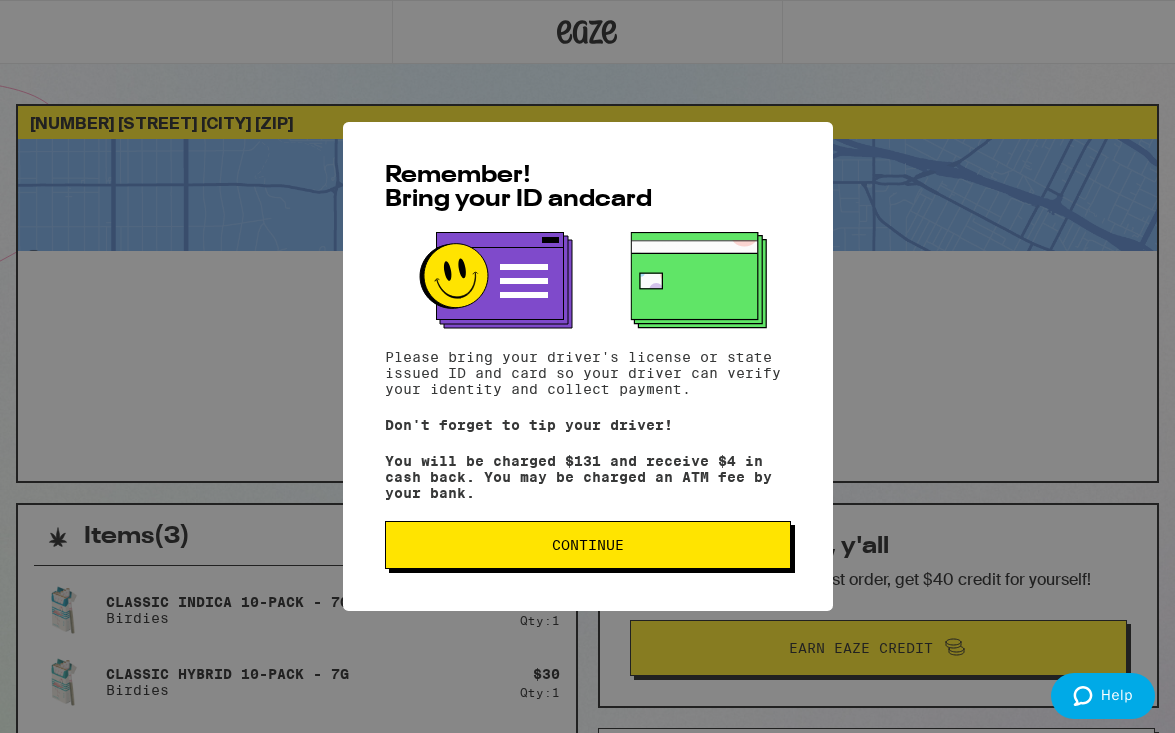 click on "Continue" at bounding box center (588, 545) 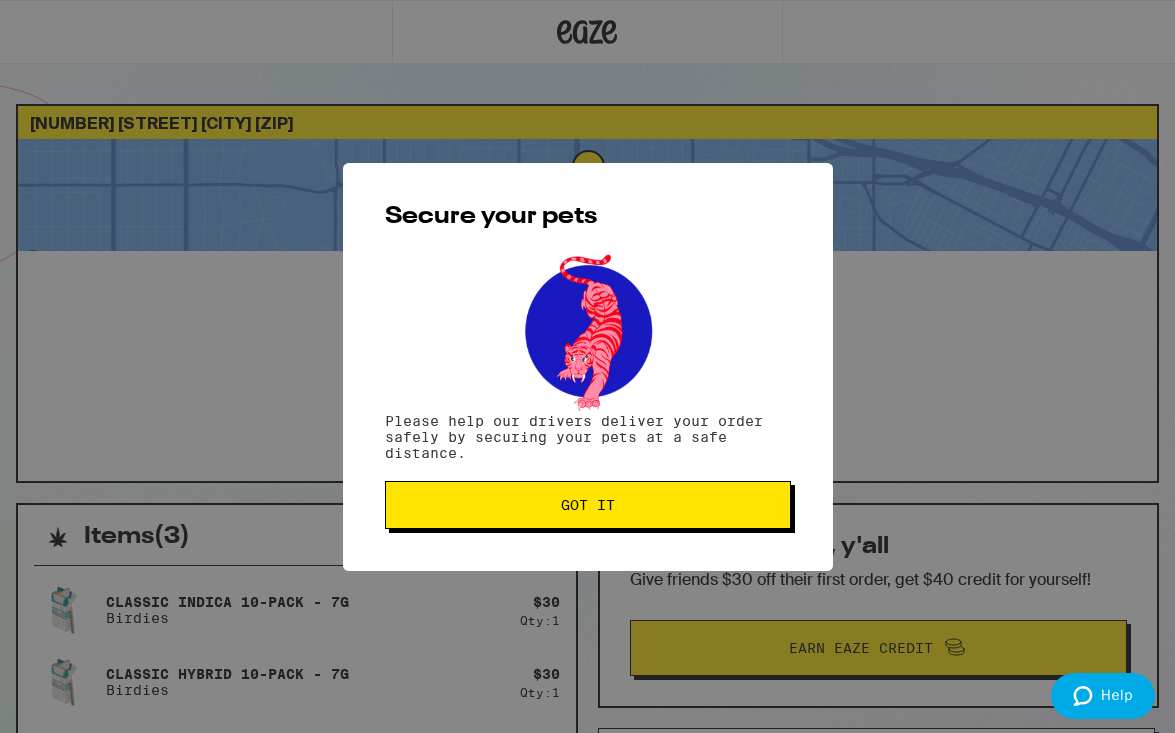 click on "Got it" at bounding box center [588, 505] 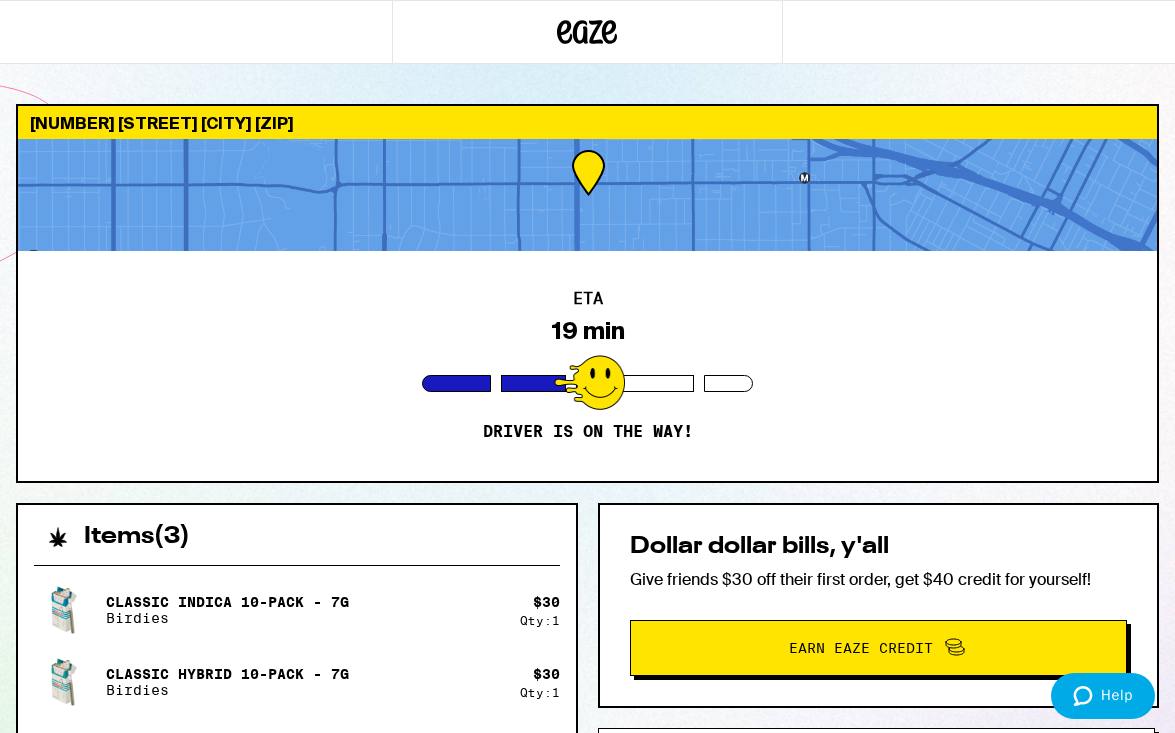 scroll, scrollTop: 0, scrollLeft: 0, axis: both 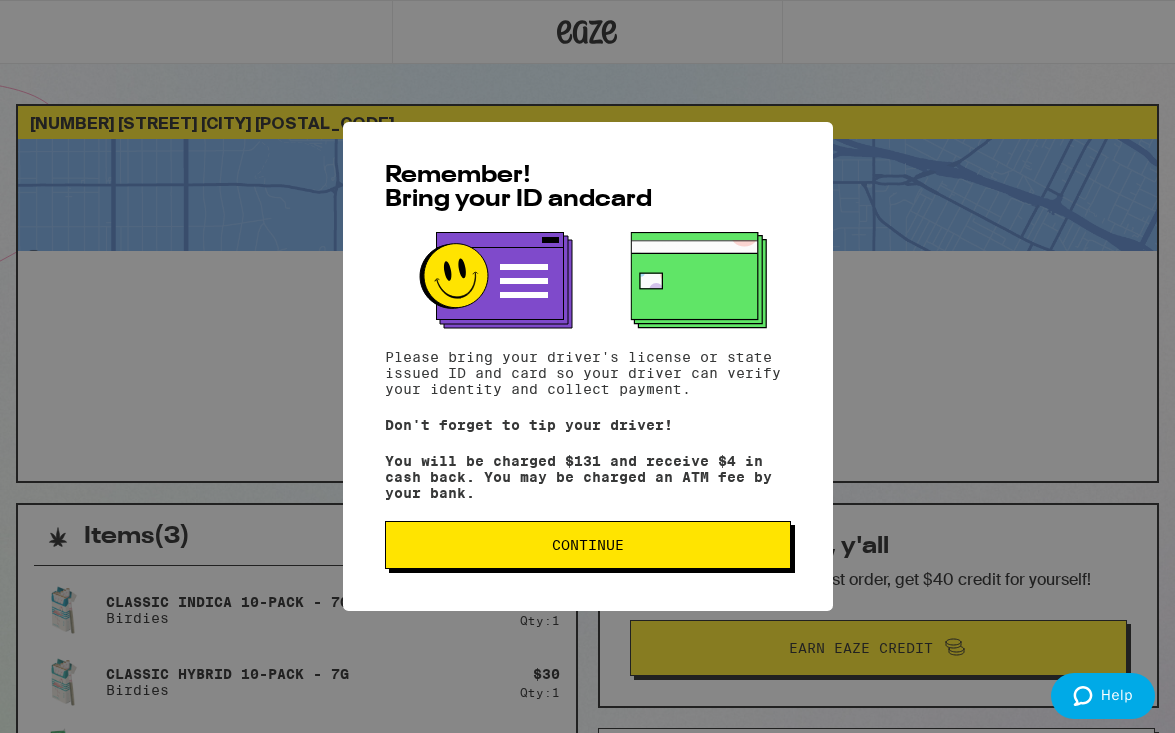 click on "Continue" at bounding box center (588, 545) 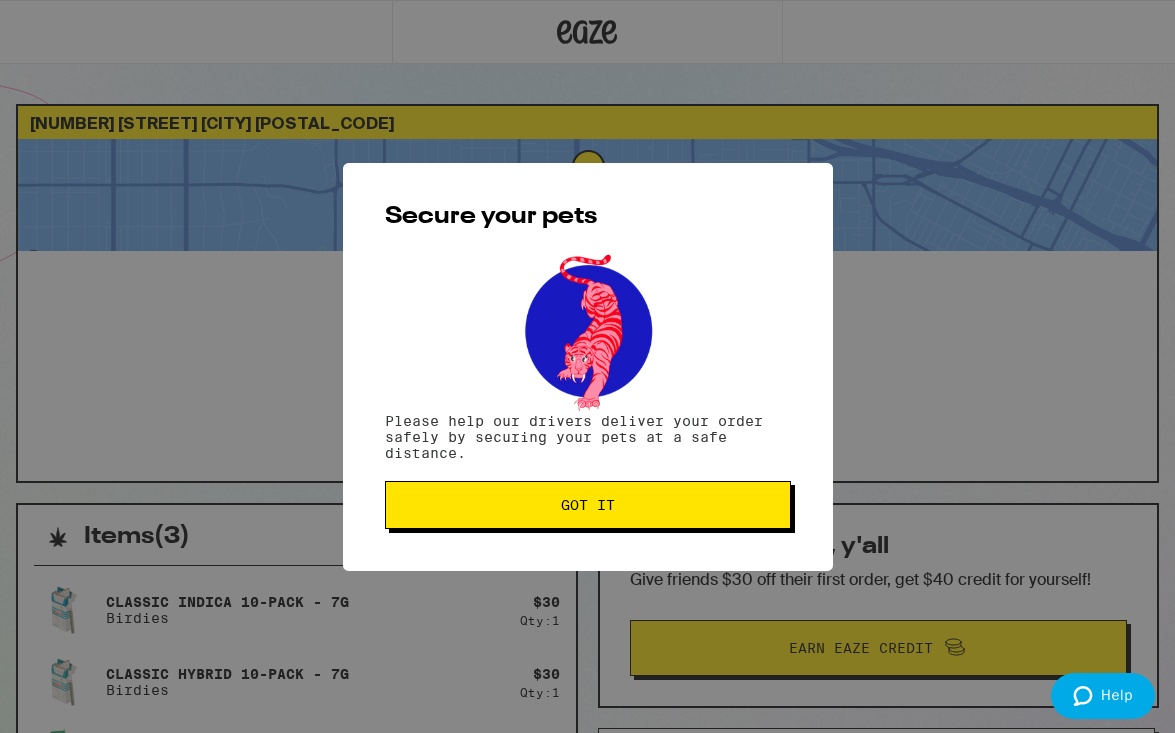 scroll, scrollTop: 0, scrollLeft: 0, axis: both 